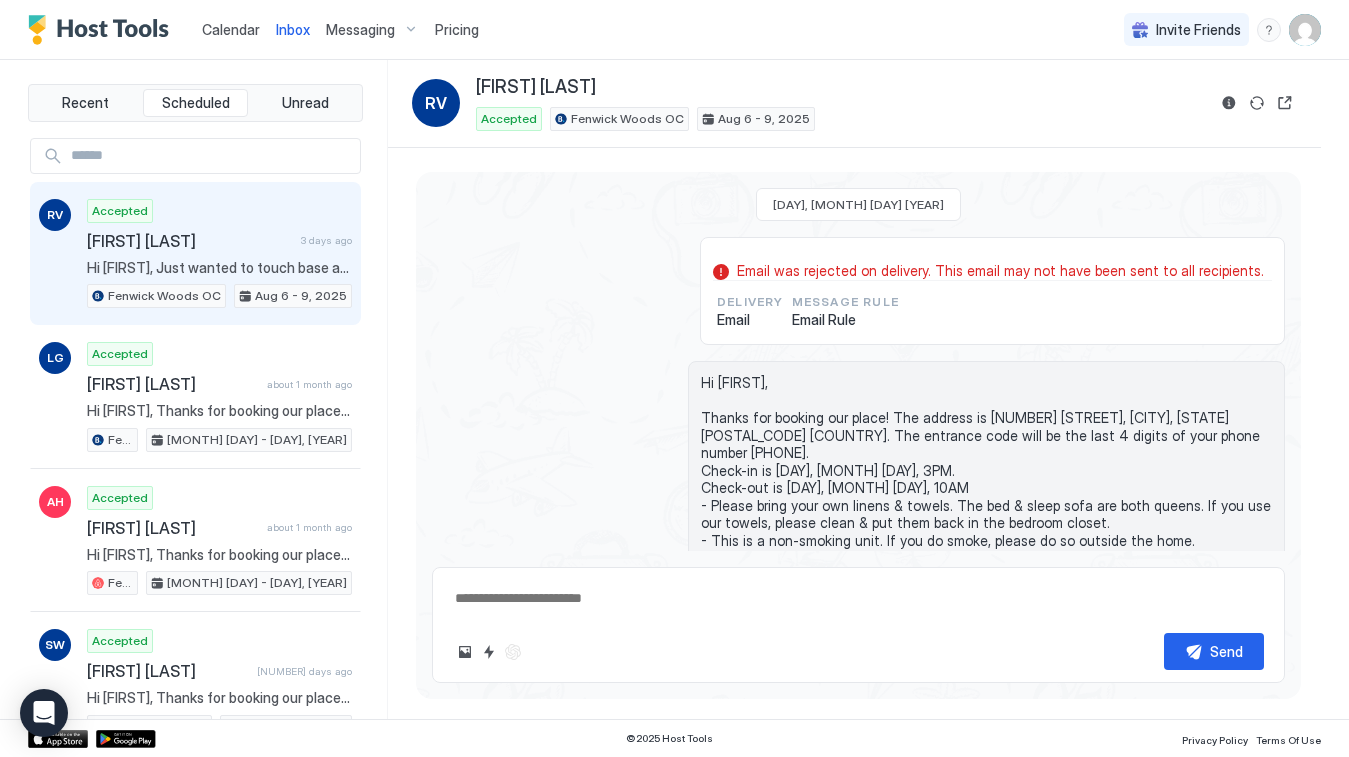 scroll, scrollTop: 0, scrollLeft: 0, axis: both 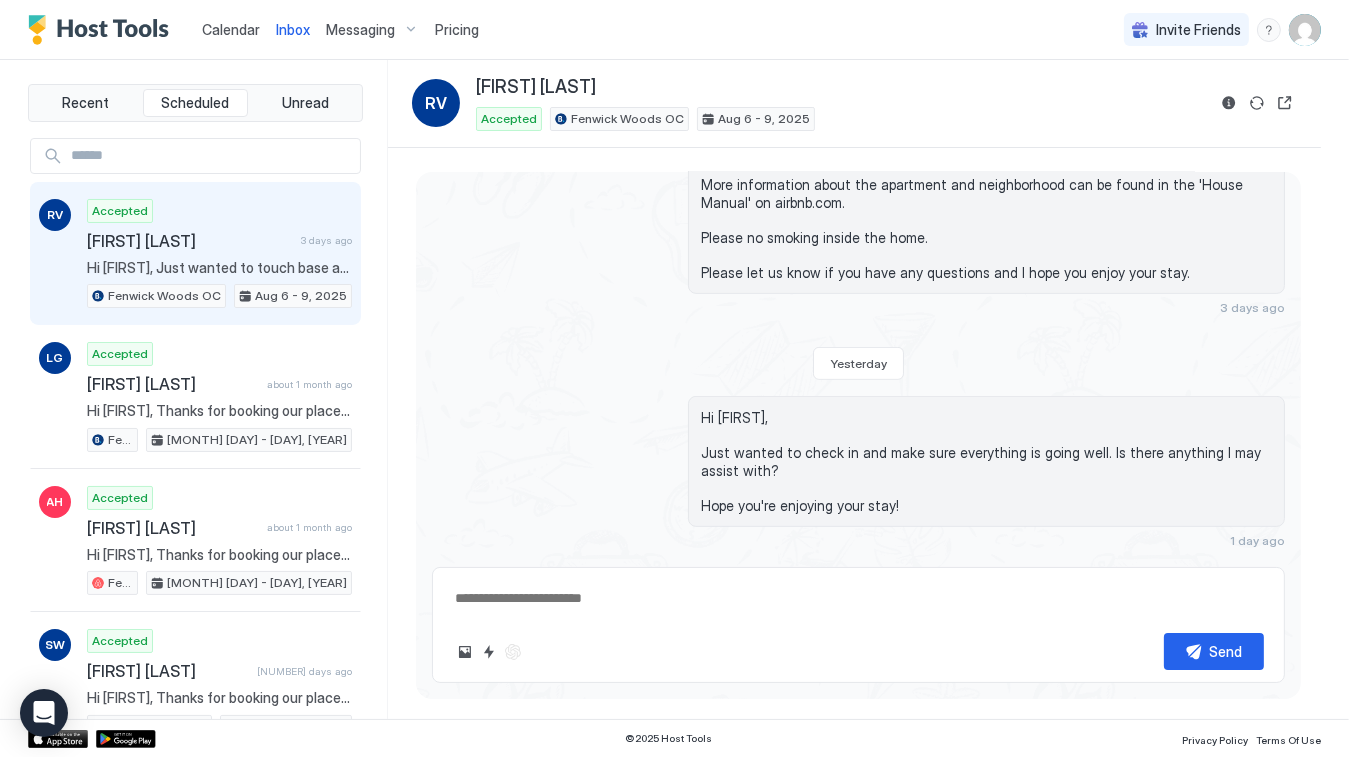 type on "*" 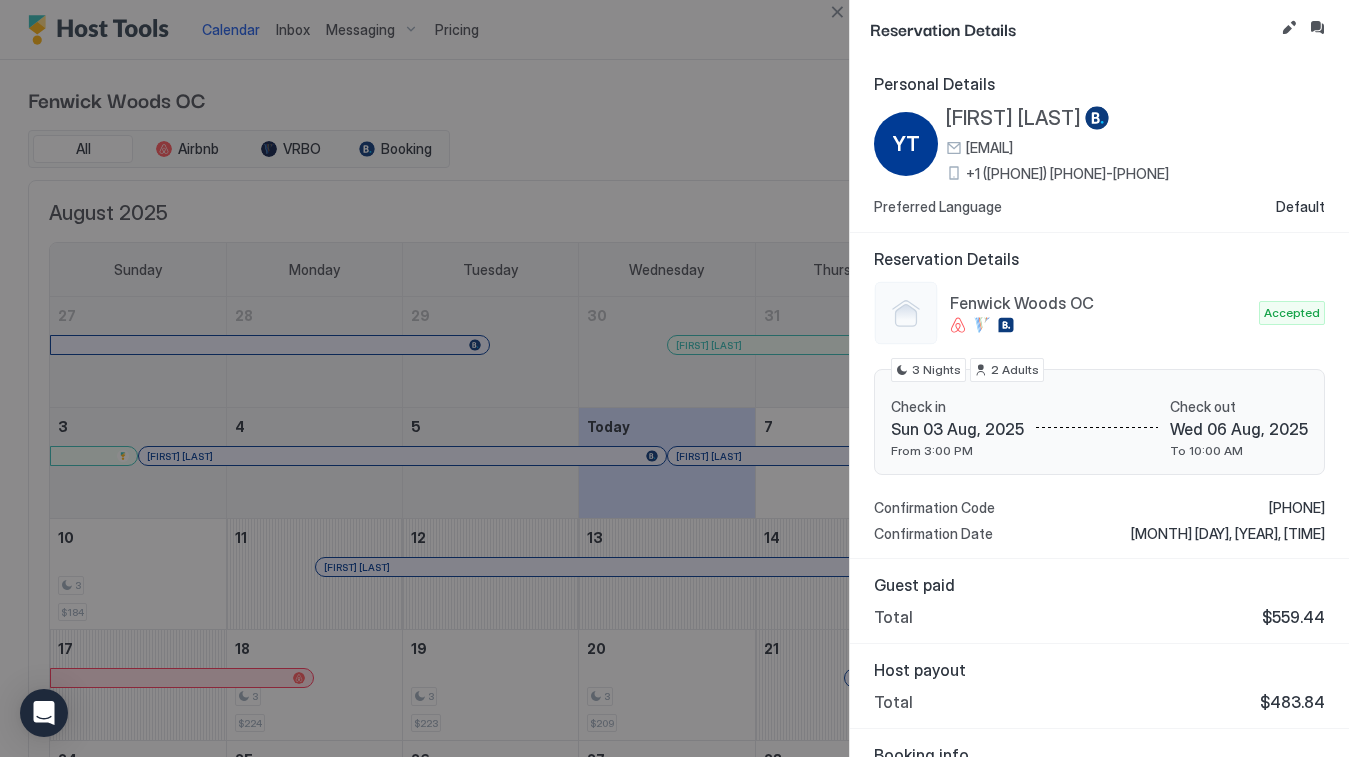 scroll, scrollTop: 0, scrollLeft: 0, axis: both 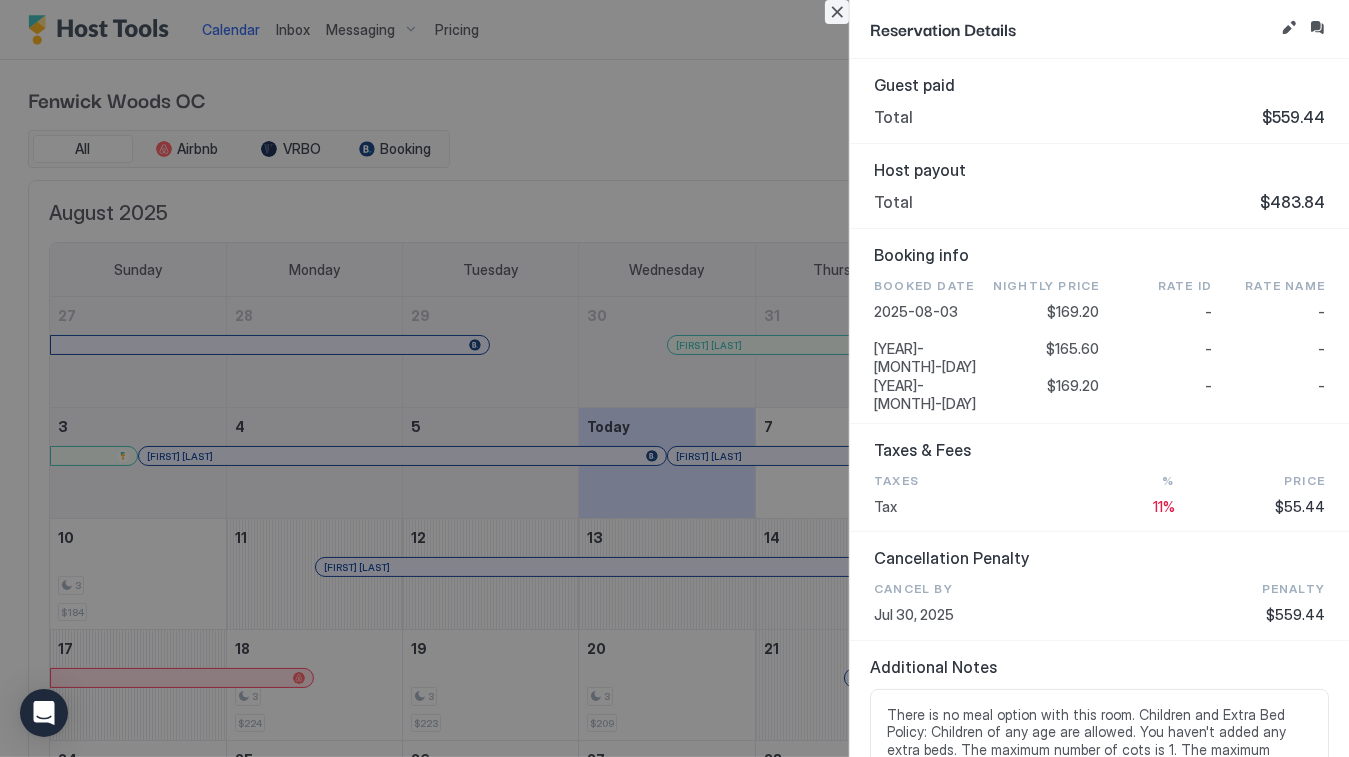 click at bounding box center [837, 12] 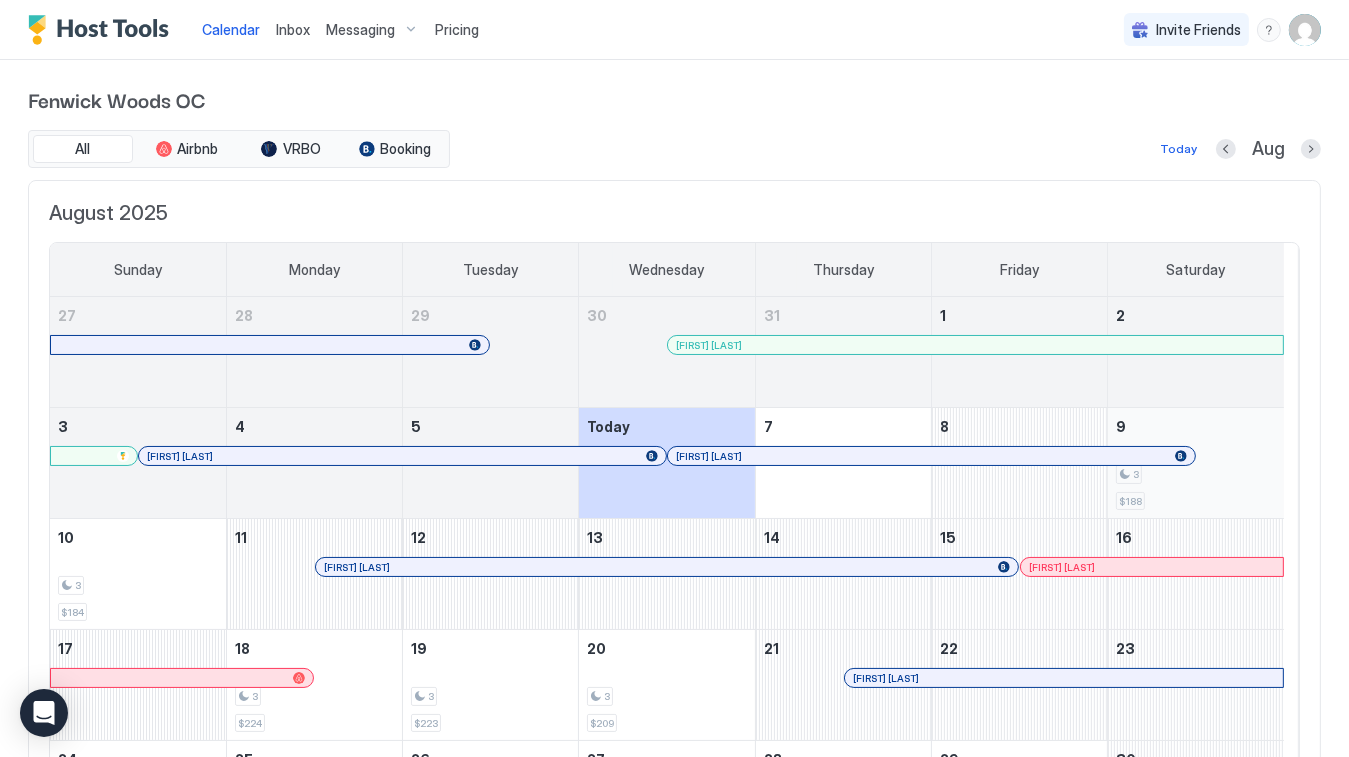 click on "3 $188" at bounding box center (1196, 463) 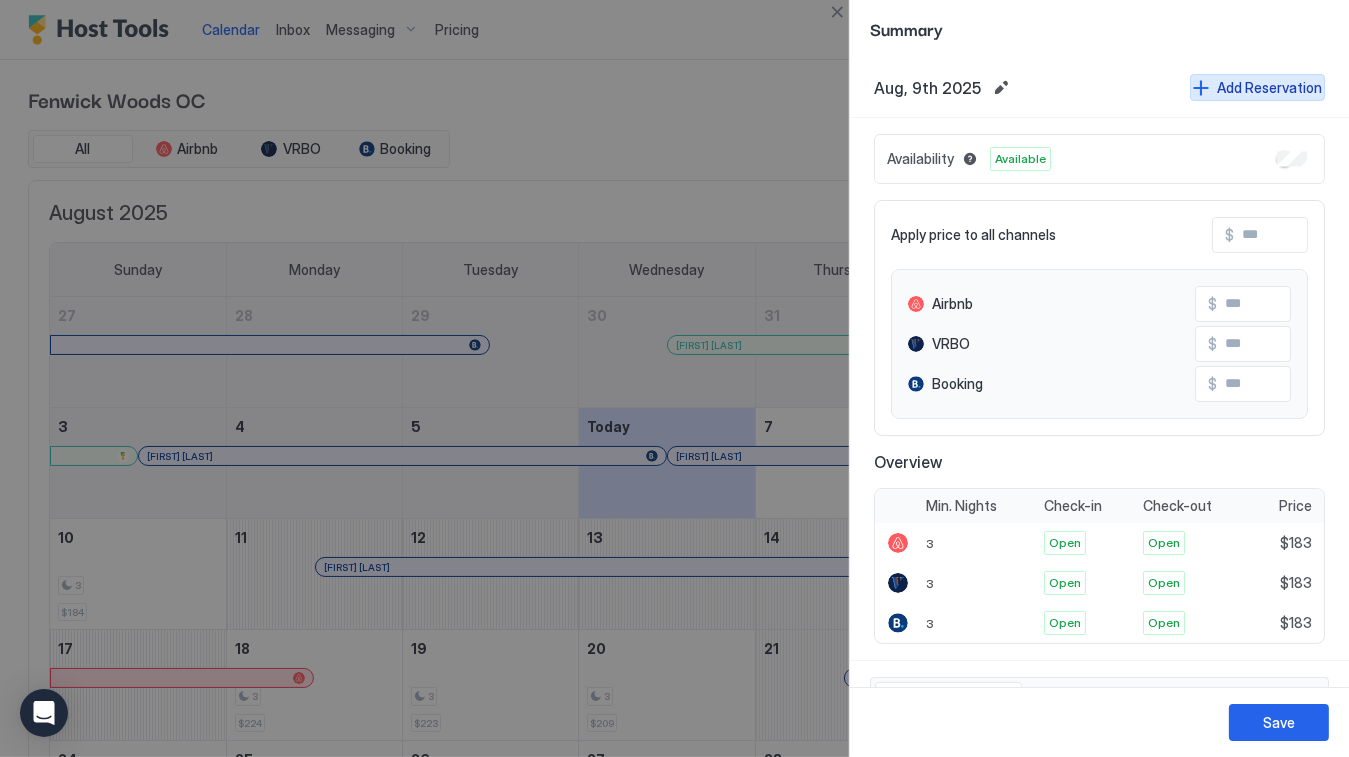 click on "Add Reservation" at bounding box center (1269, 87) 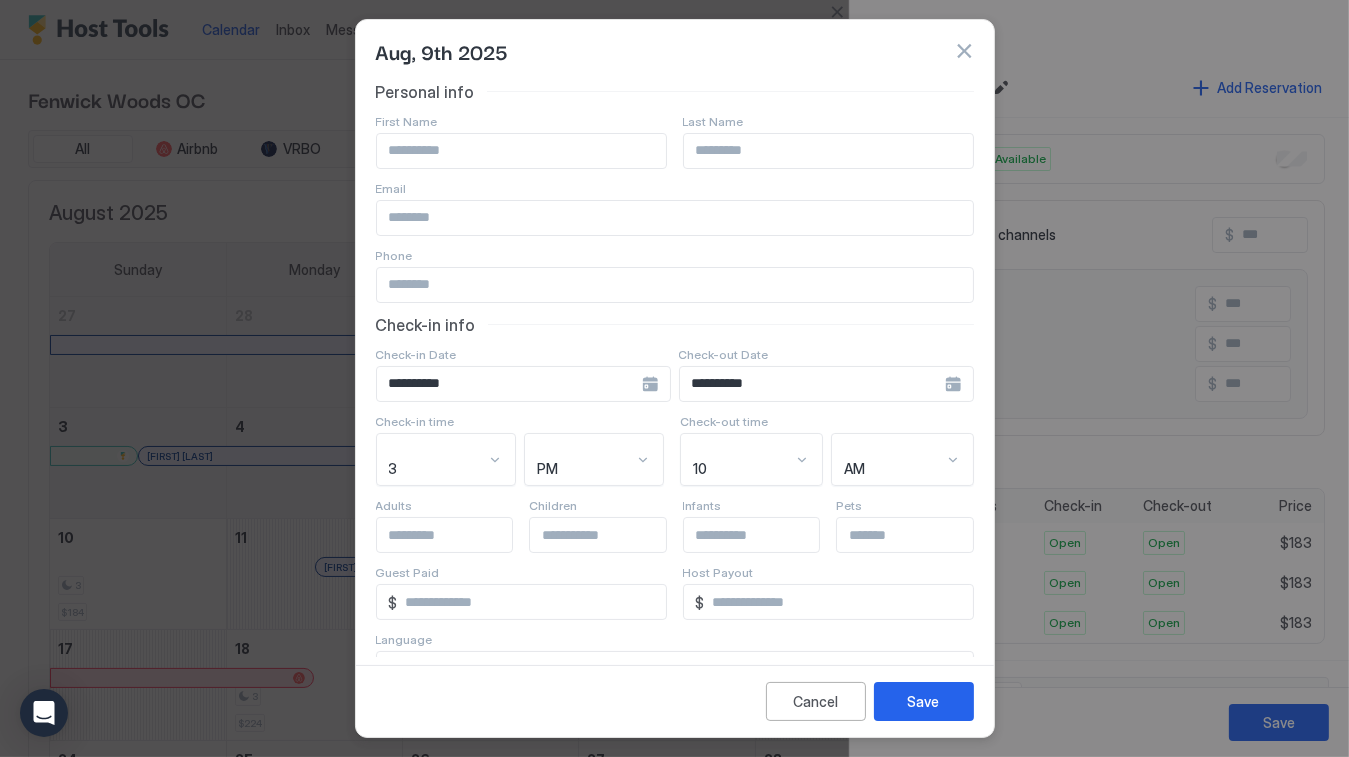 click at bounding box center [521, 151] 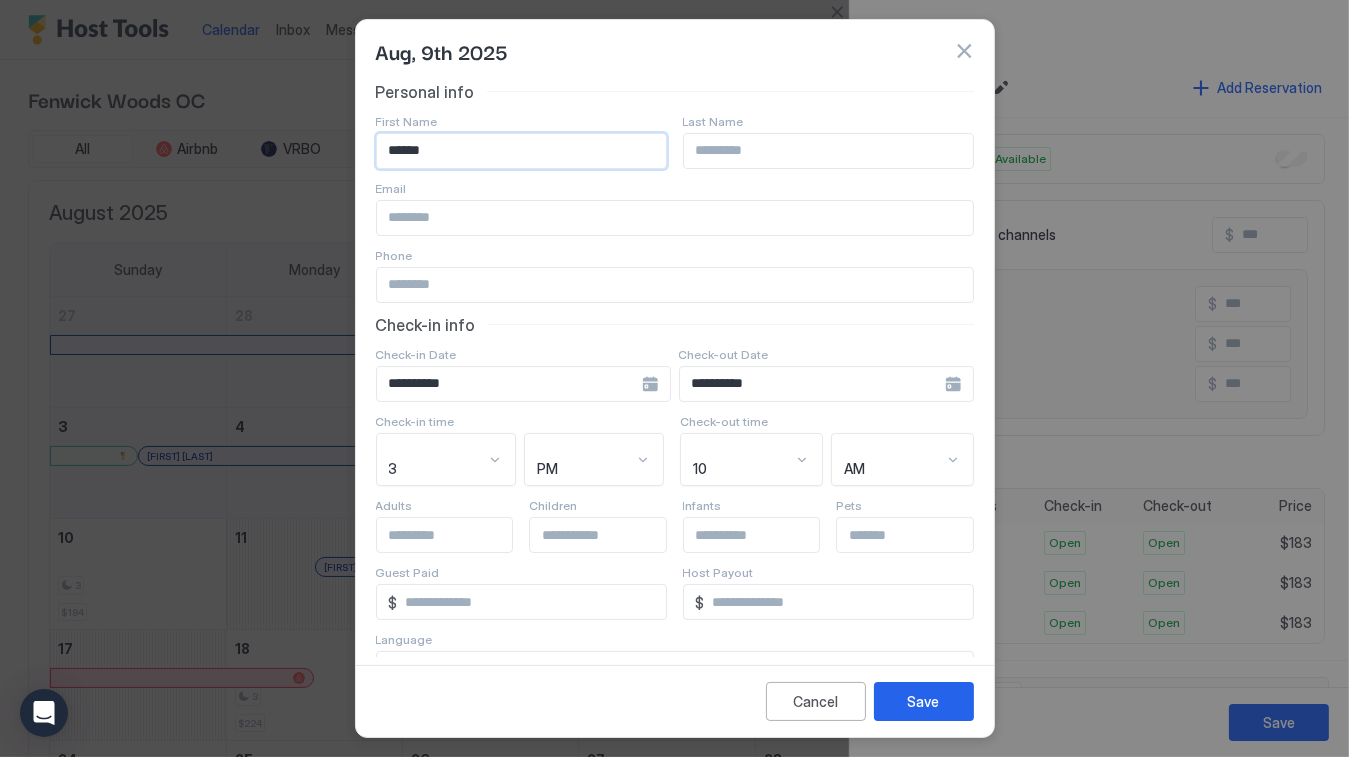type on "******" 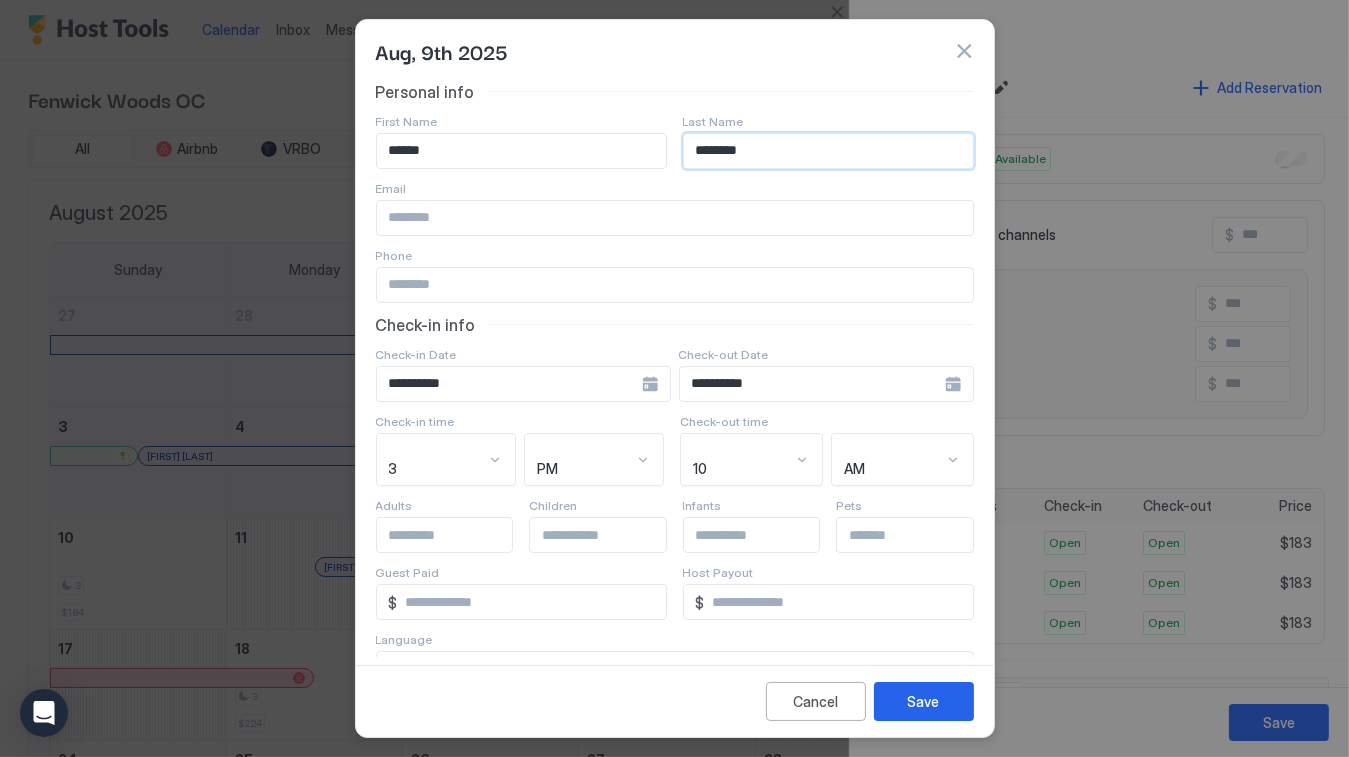 type on "********" 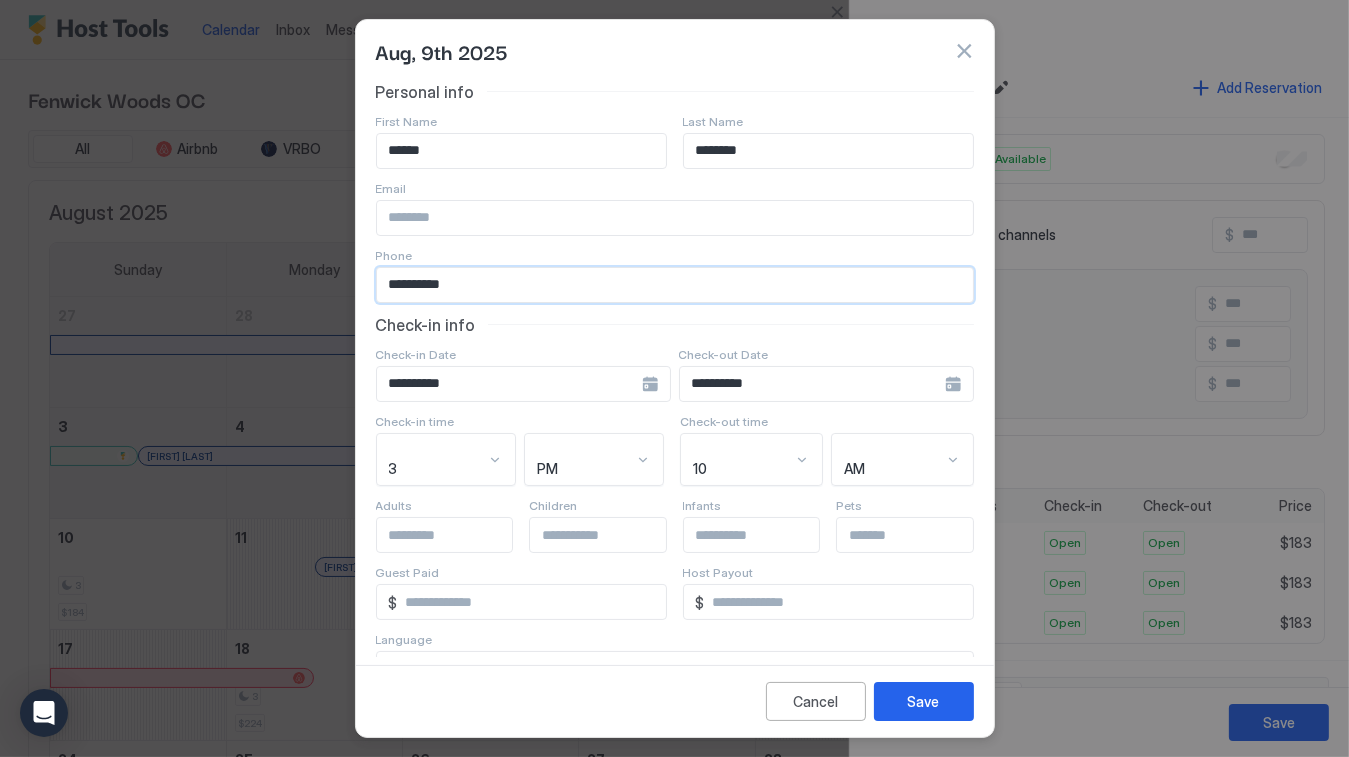 type on "**********" 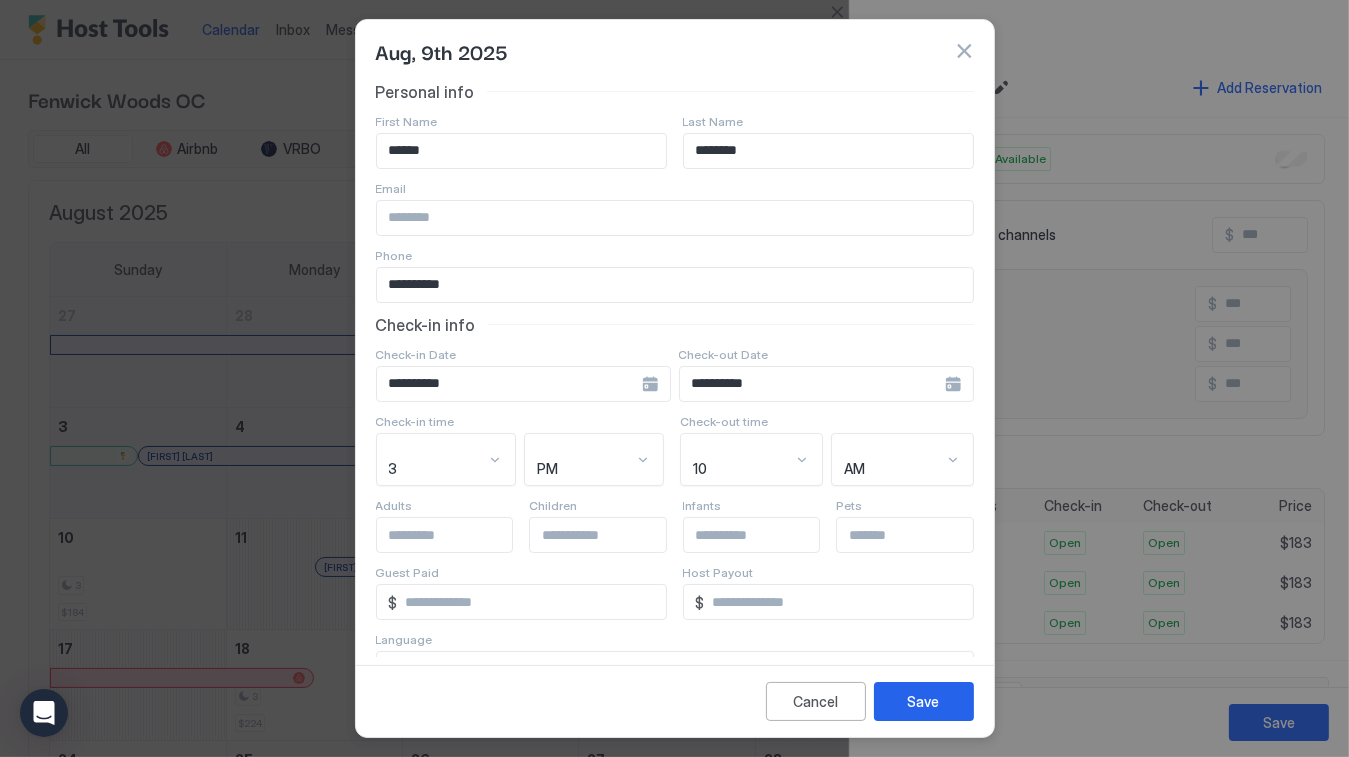click on "**********" at bounding box center (523, 384) 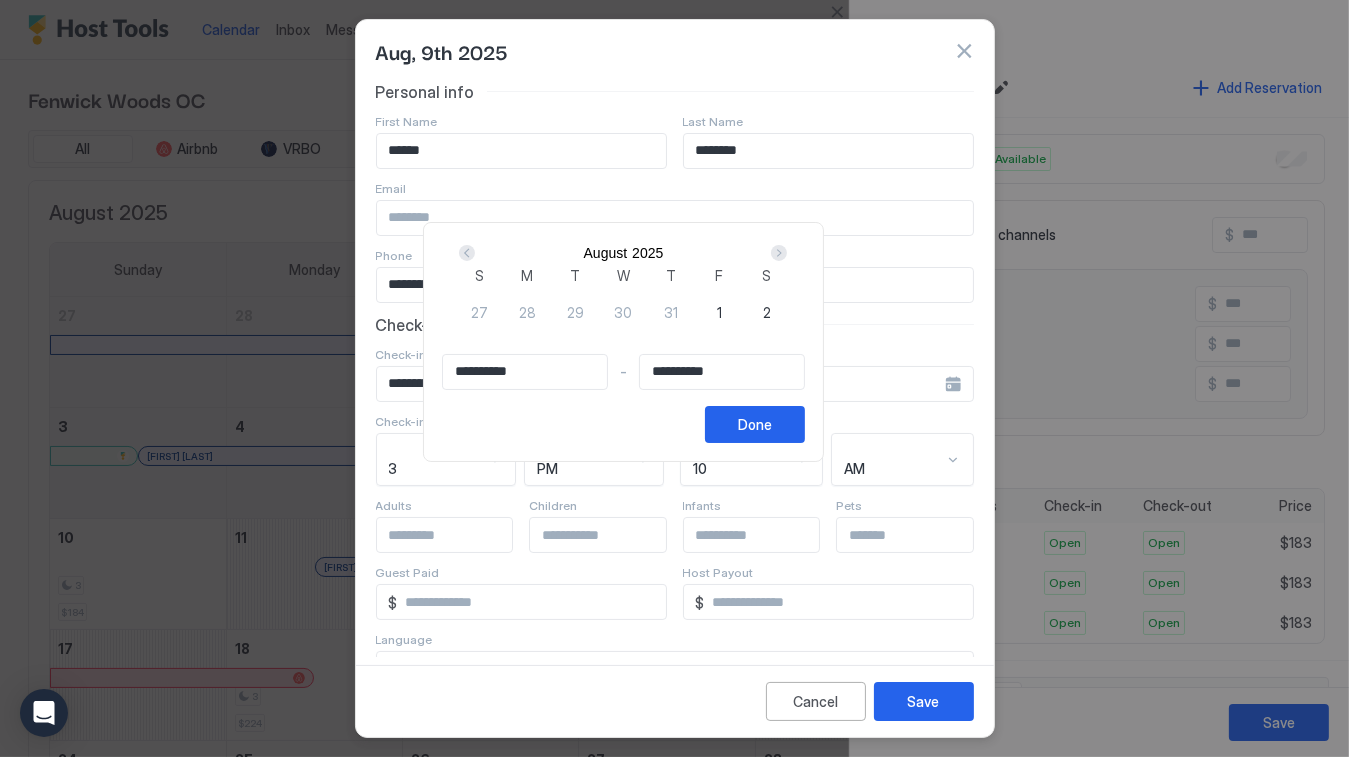 click on "11" at bounding box center (1199, 312) 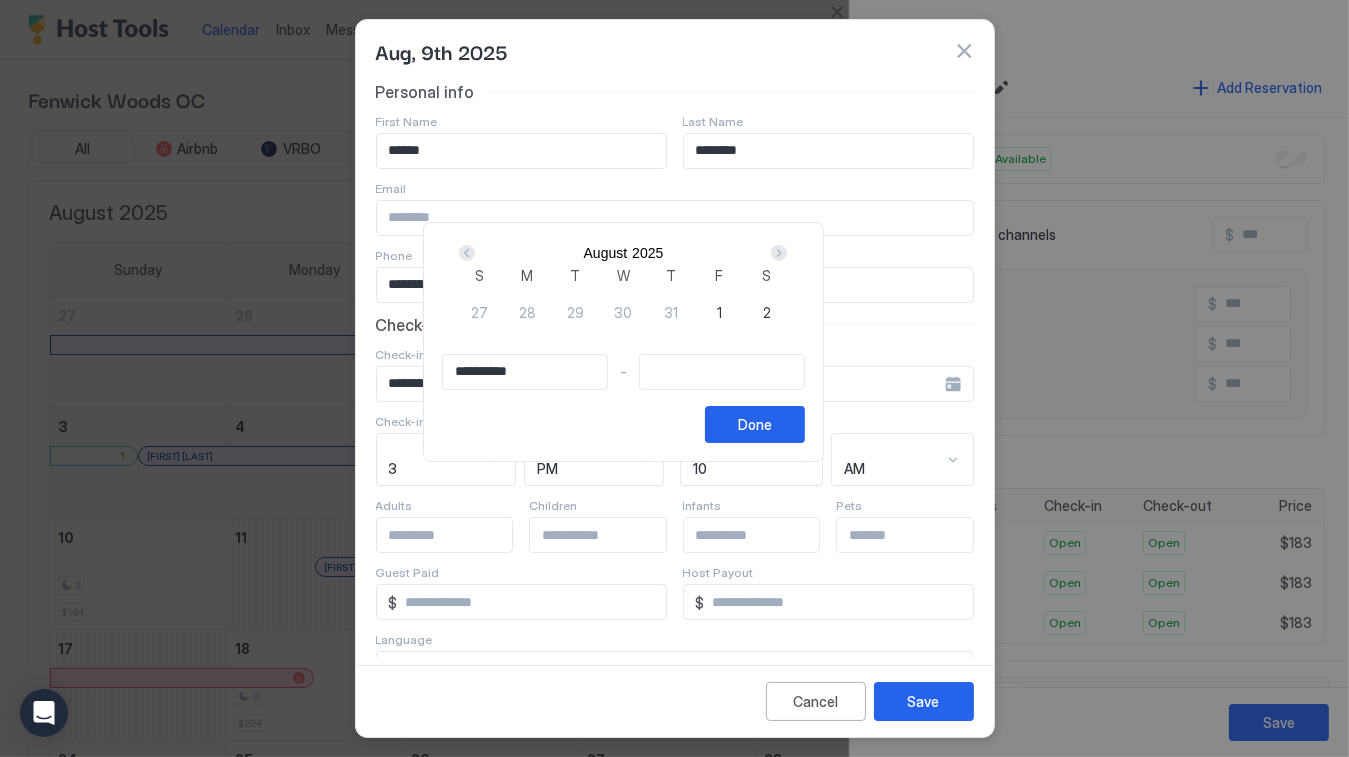 type on "**********" 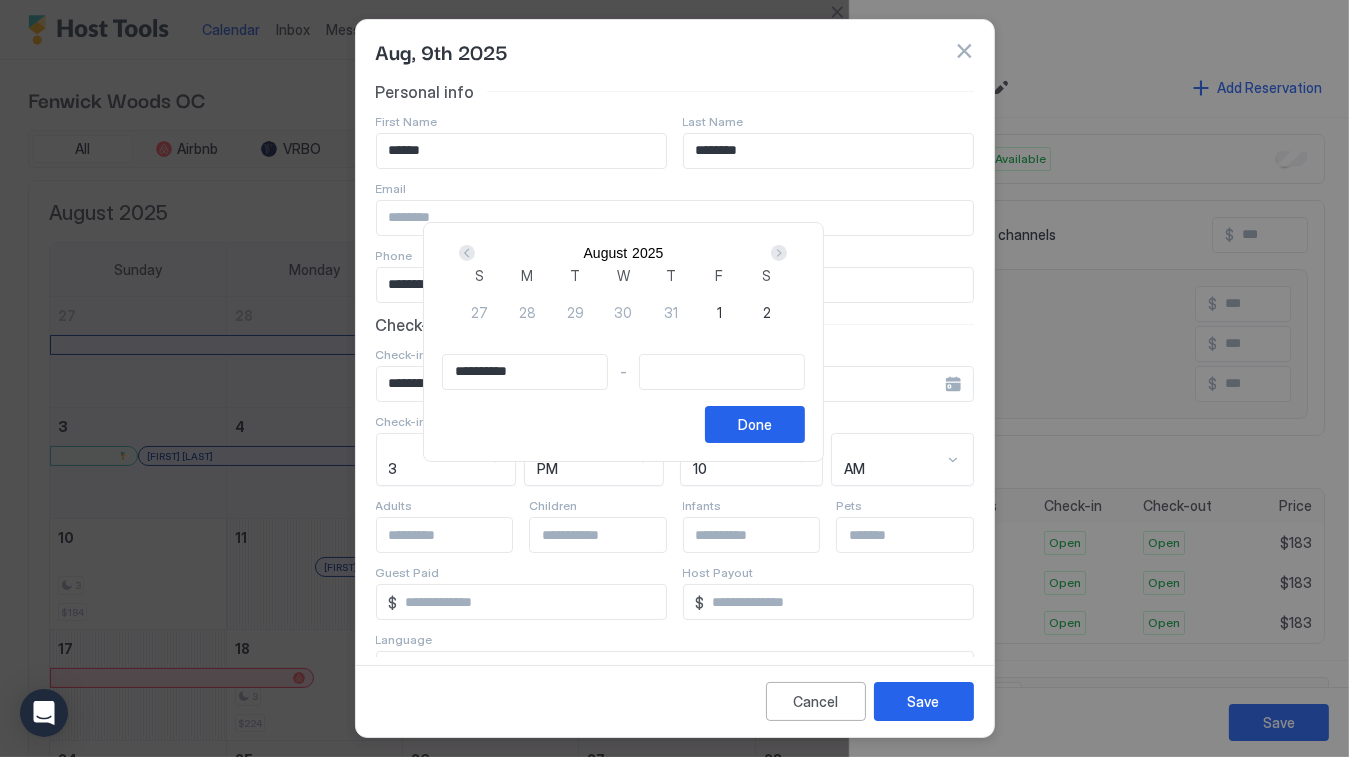 click on "9" at bounding box center (1102, 312) 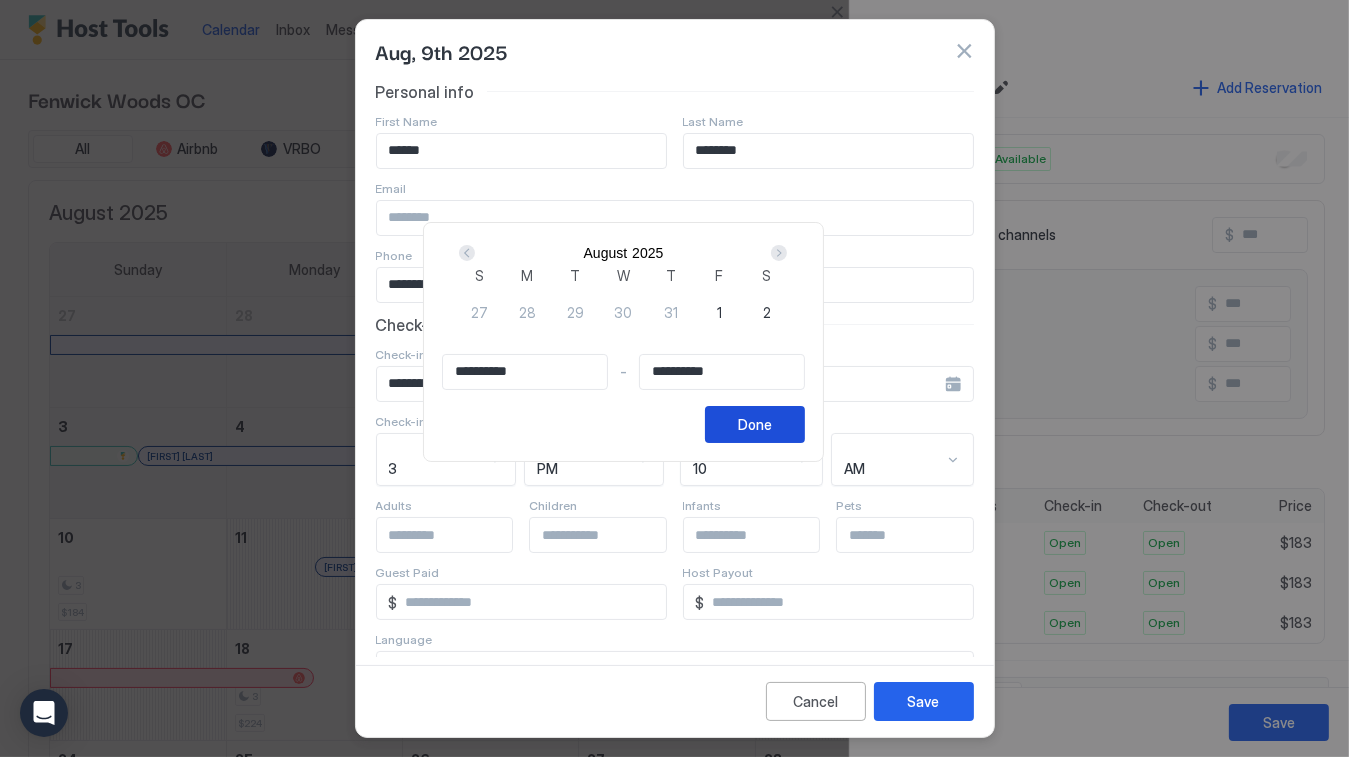 click on "Done" at bounding box center [755, 424] 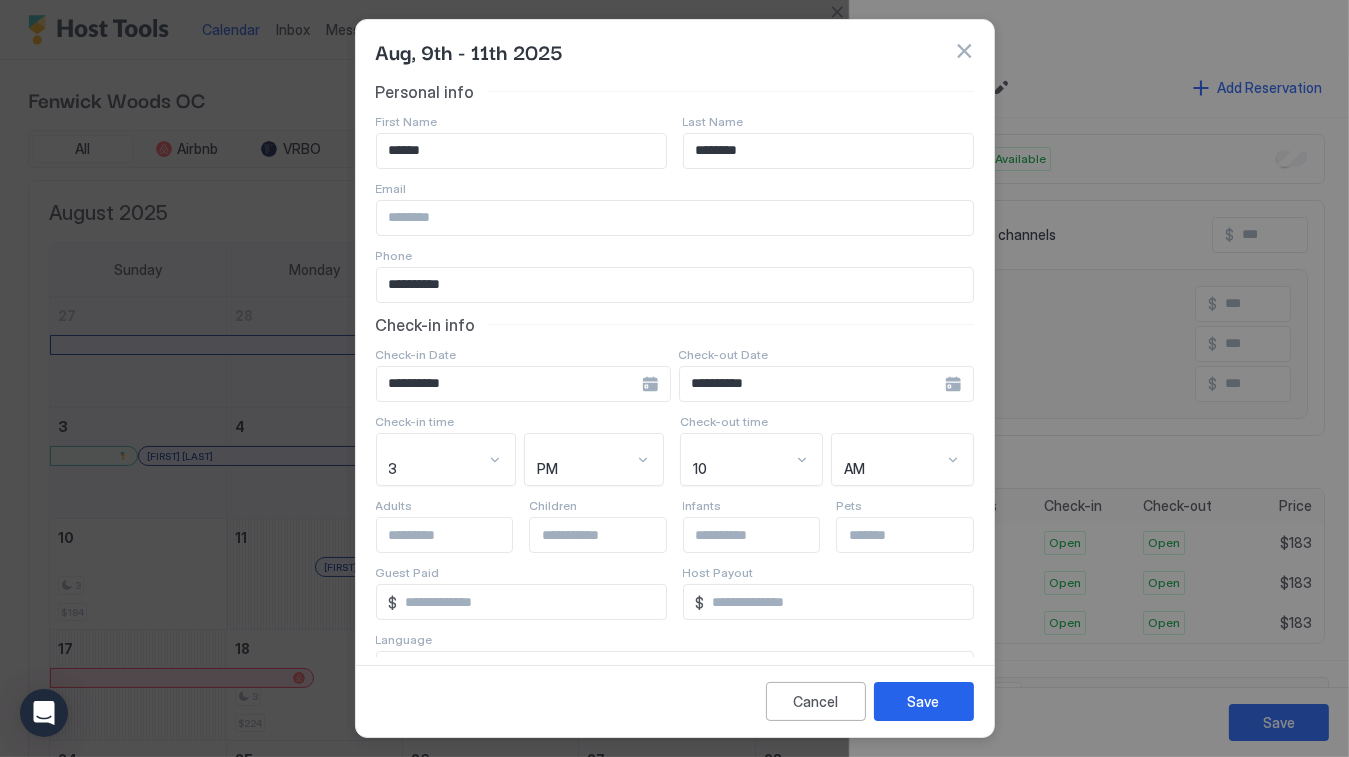 click on "*" at bounding box center (532, 602) 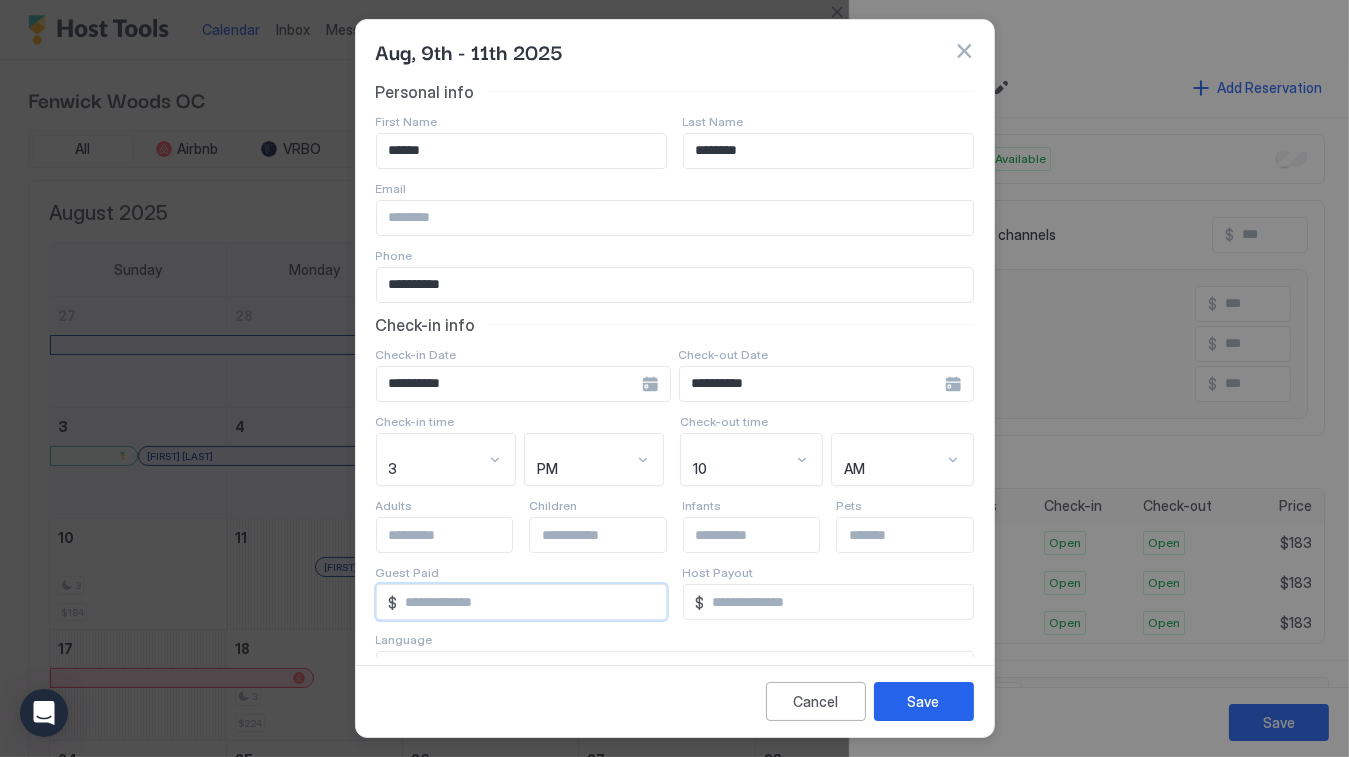 drag, startPoint x: 594, startPoint y: 592, endPoint x: 424, endPoint y: 587, distance: 170.07352 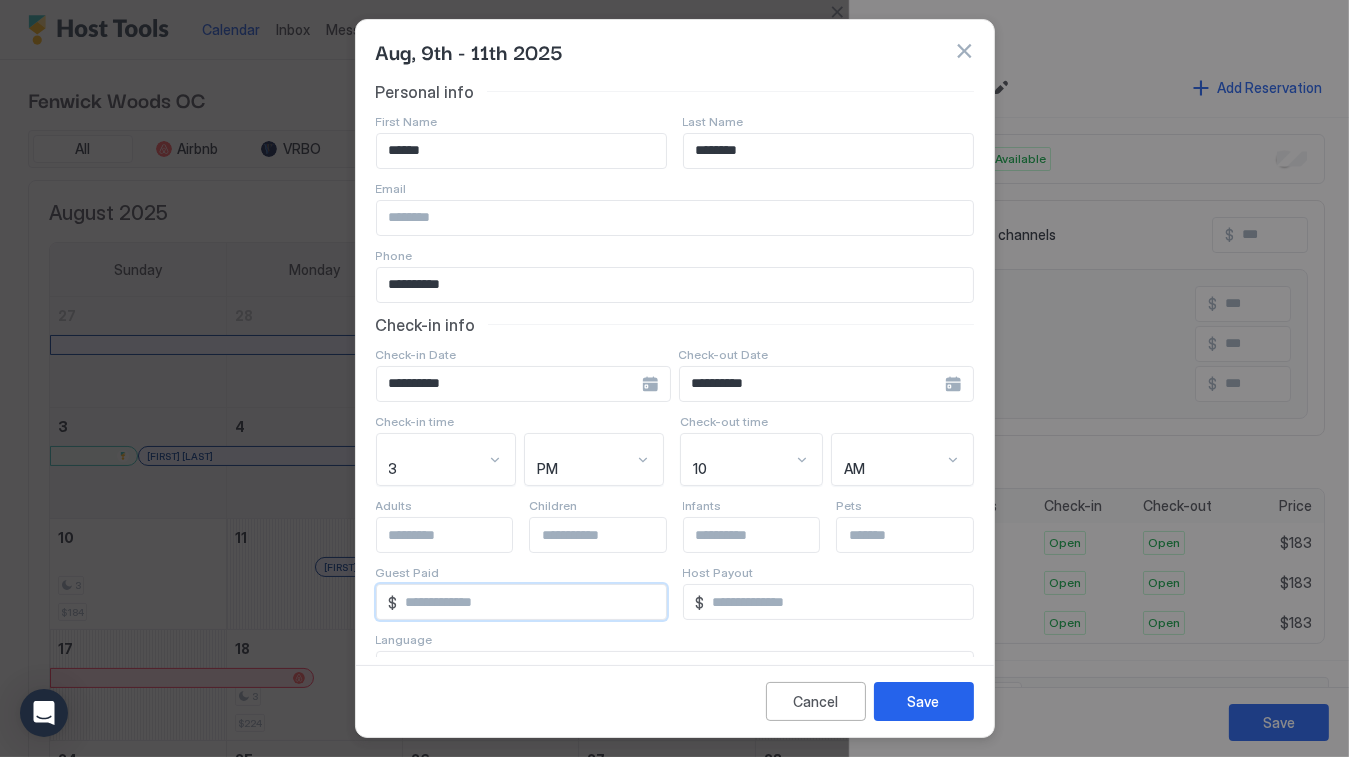 click on "***" at bounding box center (532, 602) 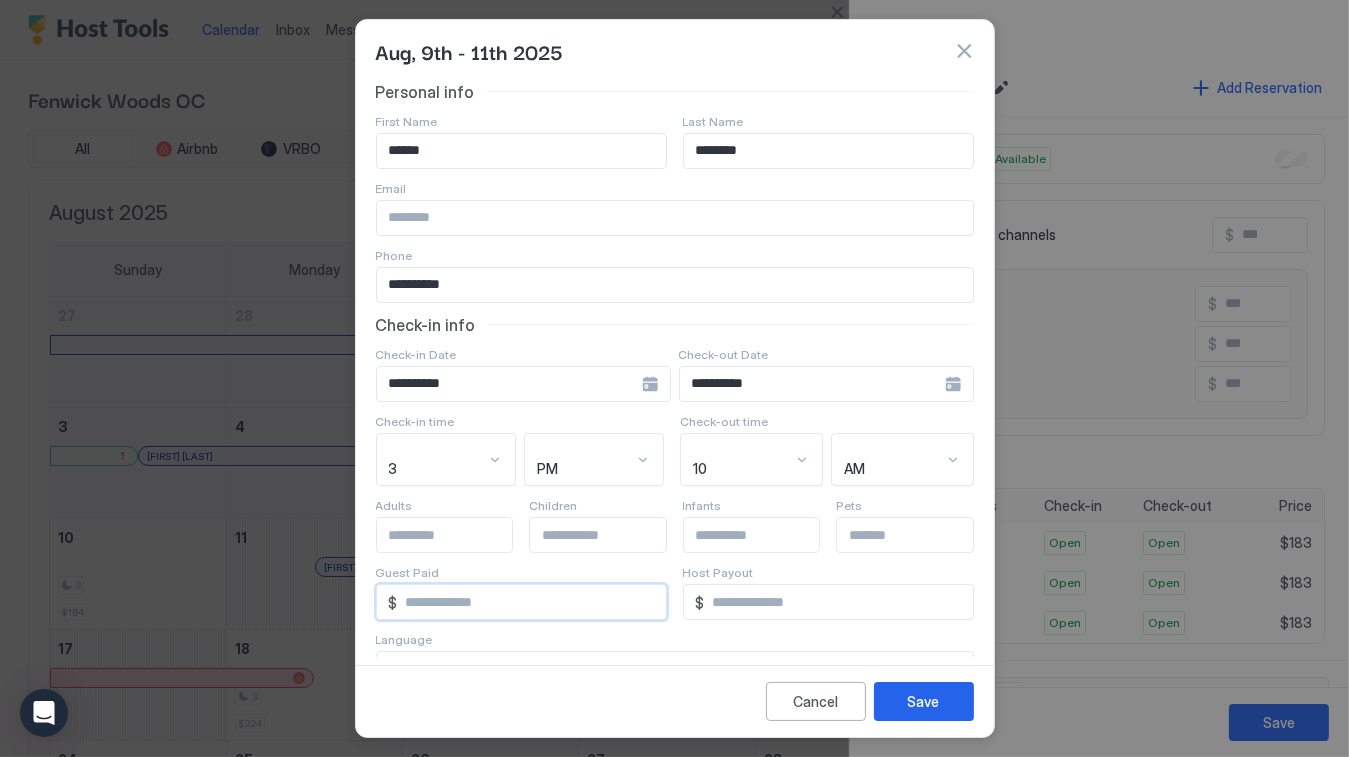 type on "***" 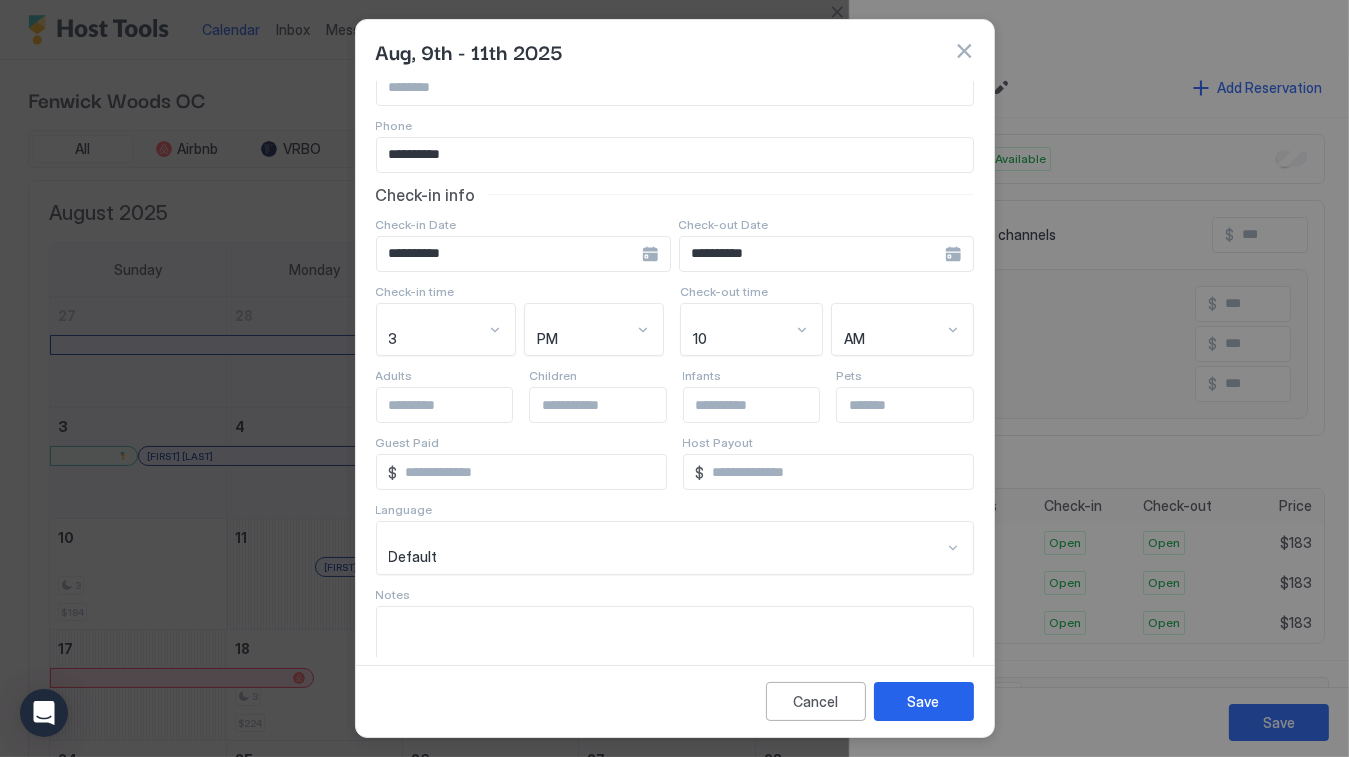 scroll, scrollTop: 150, scrollLeft: 0, axis: vertical 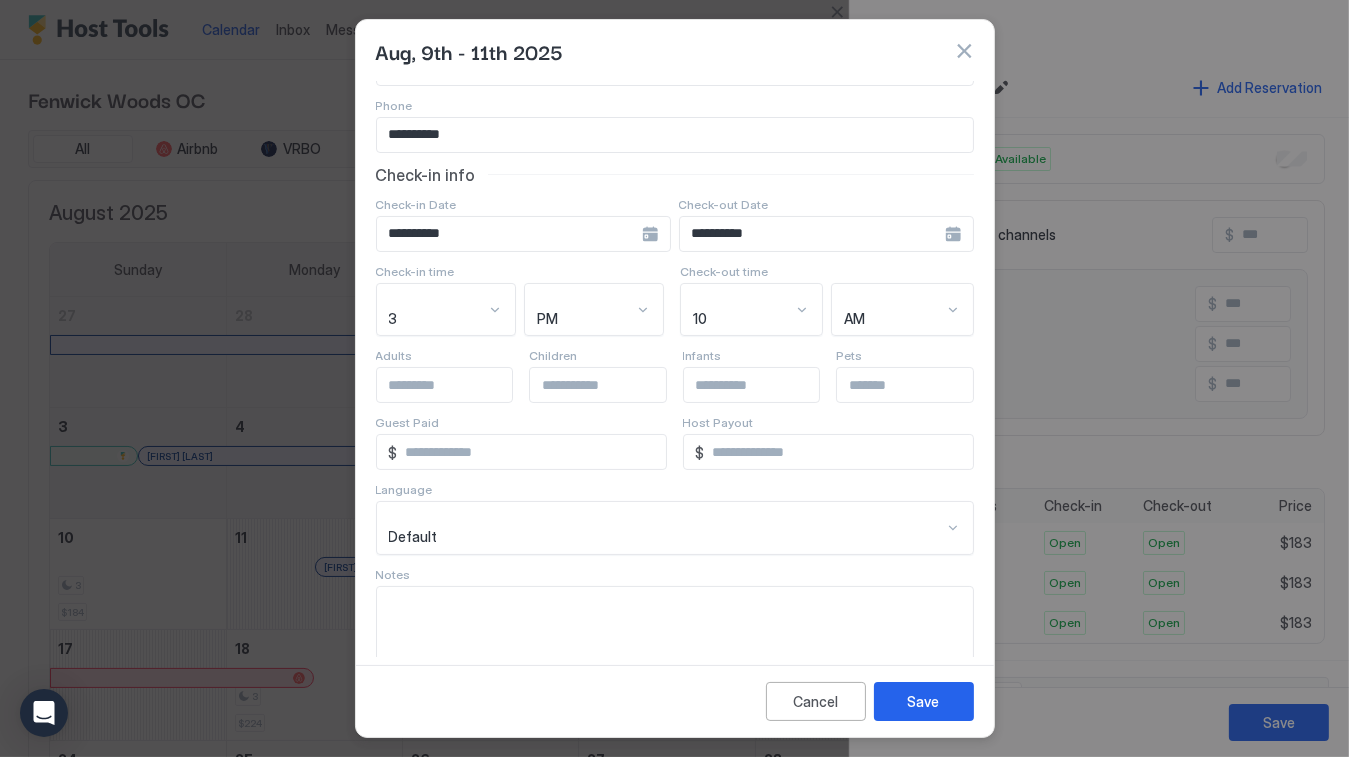 click at bounding box center [675, 636] 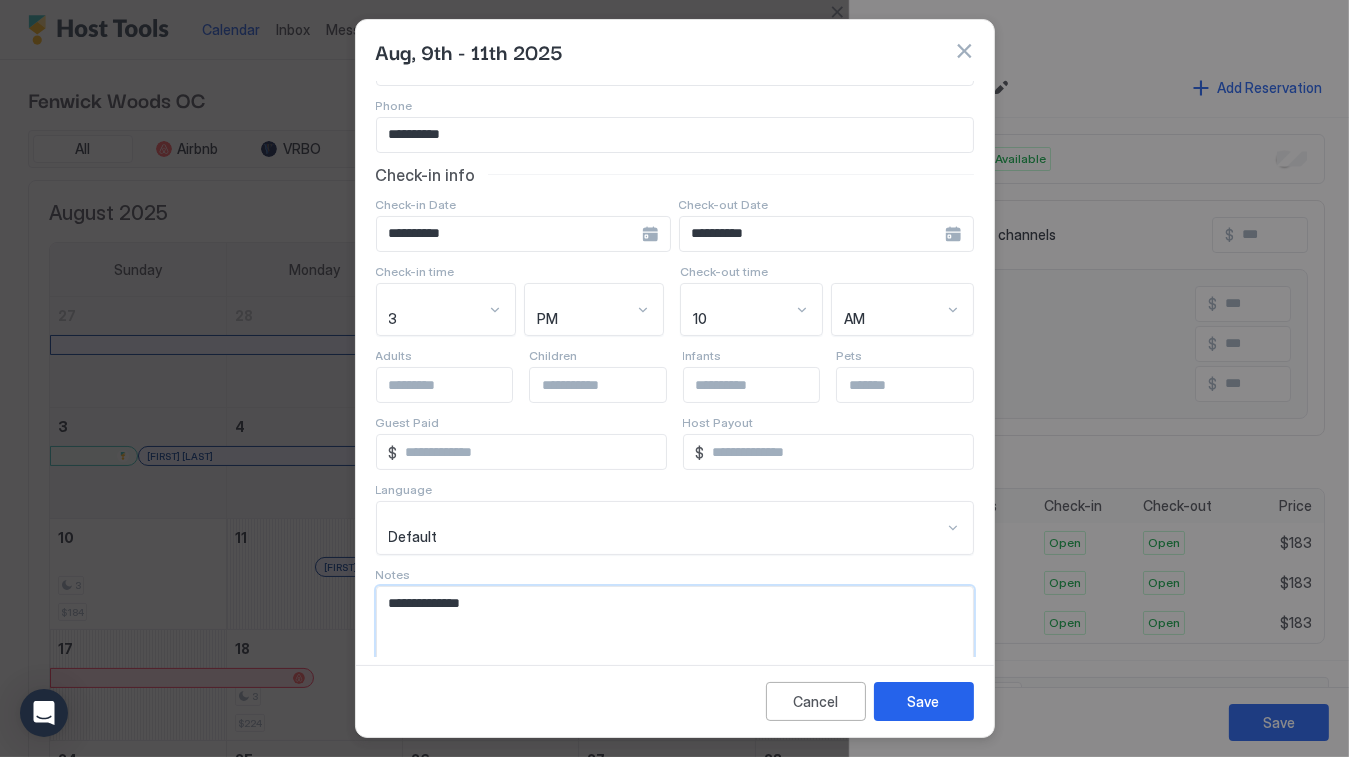 type on "**********" 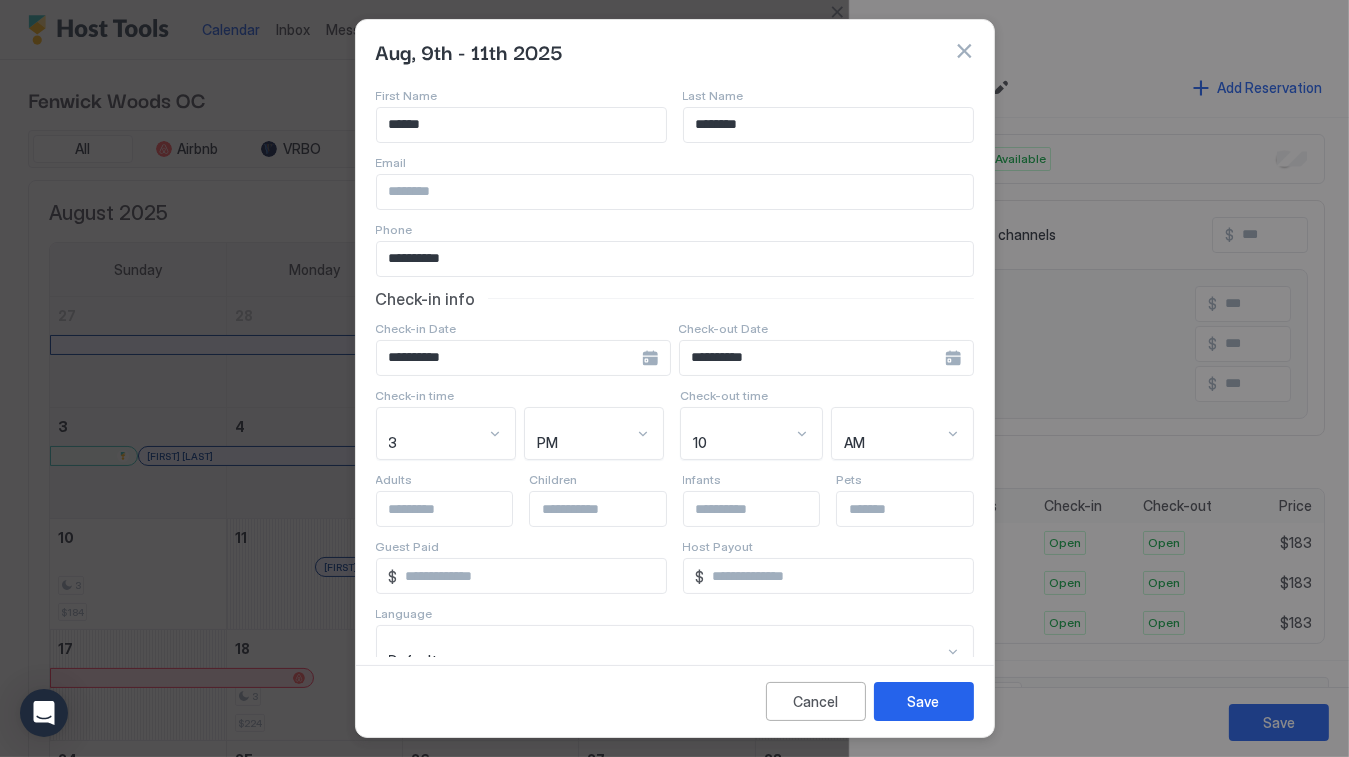 scroll, scrollTop: 0, scrollLeft: 0, axis: both 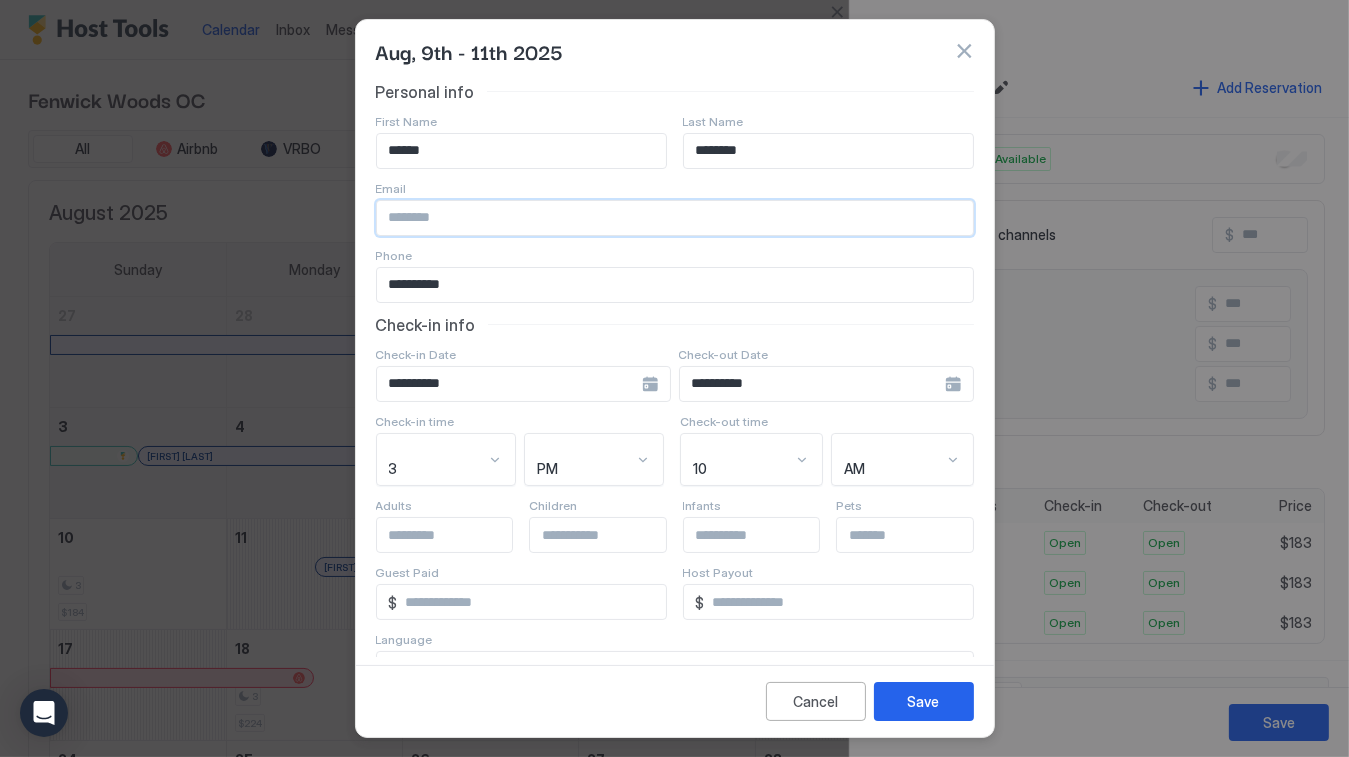 click at bounding box center [675, 218] 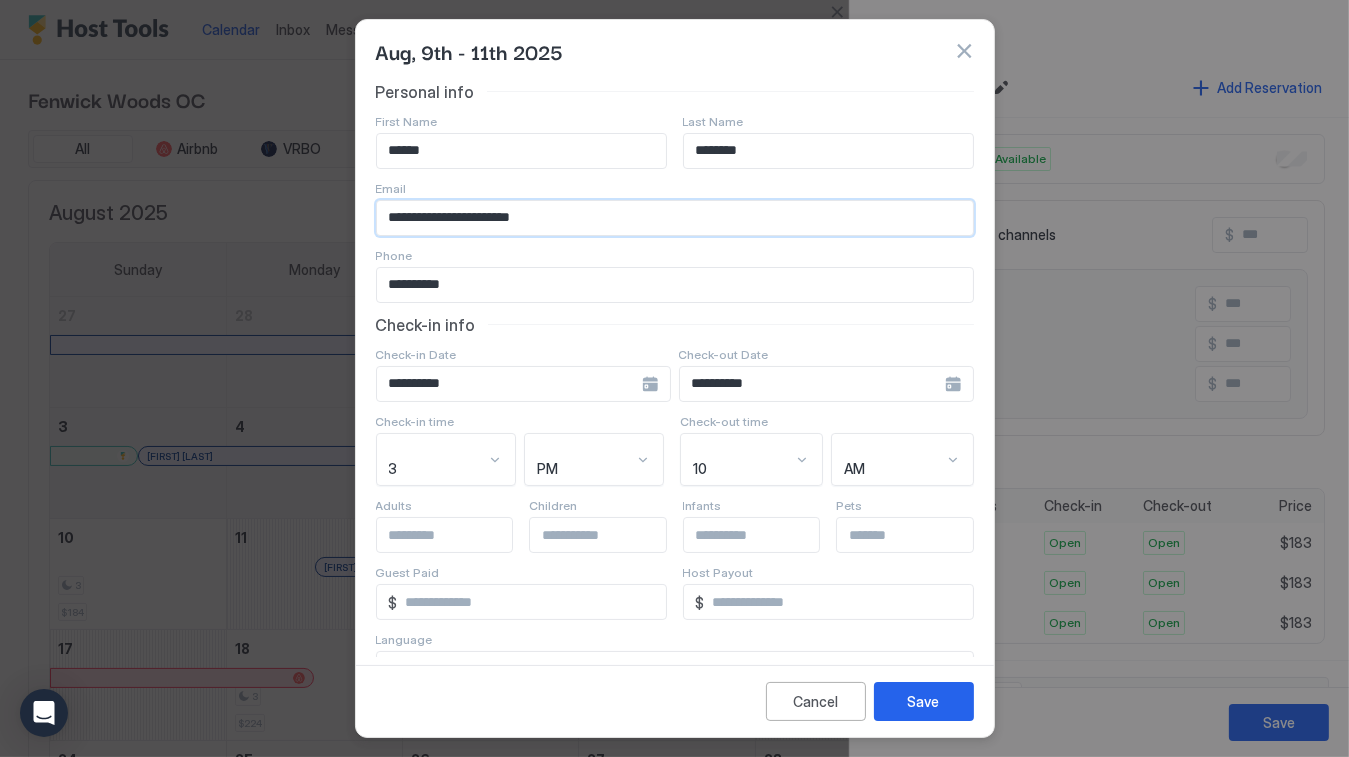 type on "**********" 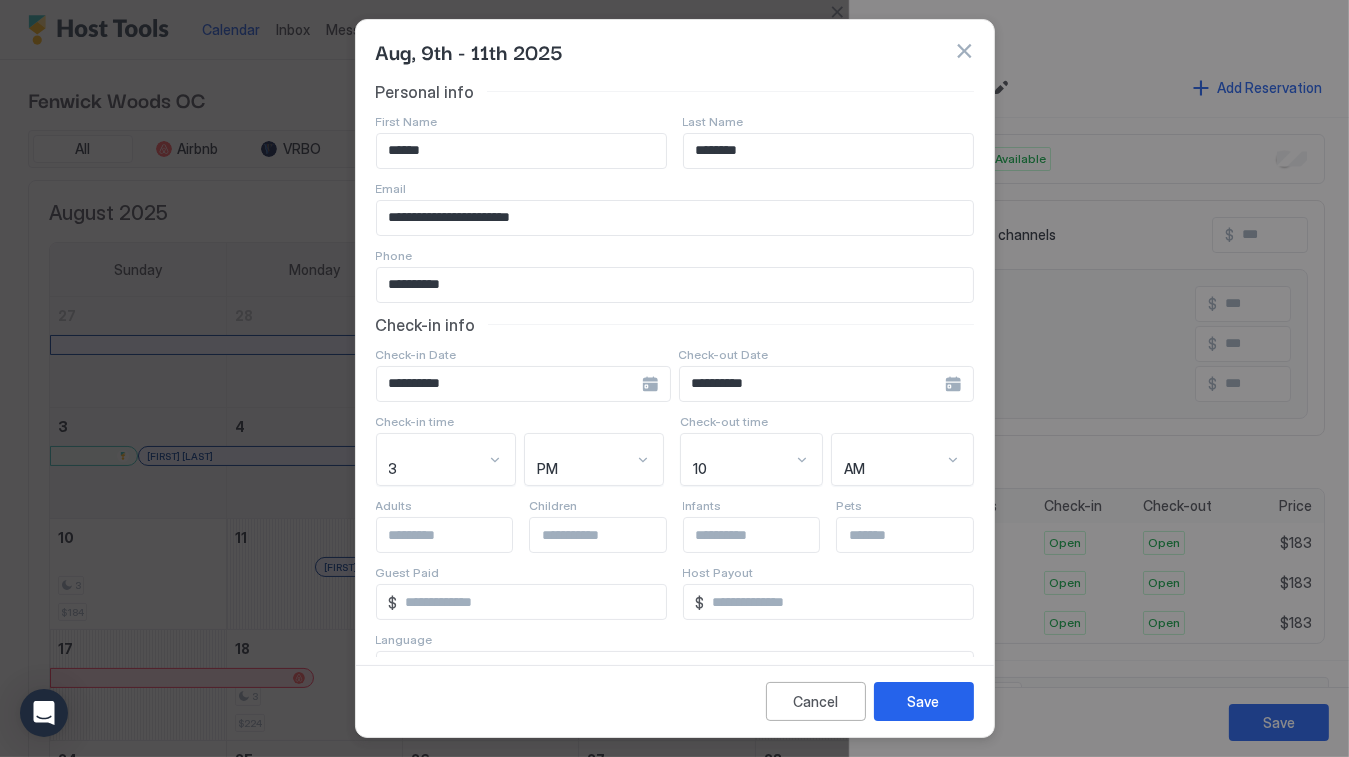scroll, scrollTop: 162, scrollLeft: 0, axis: vertical 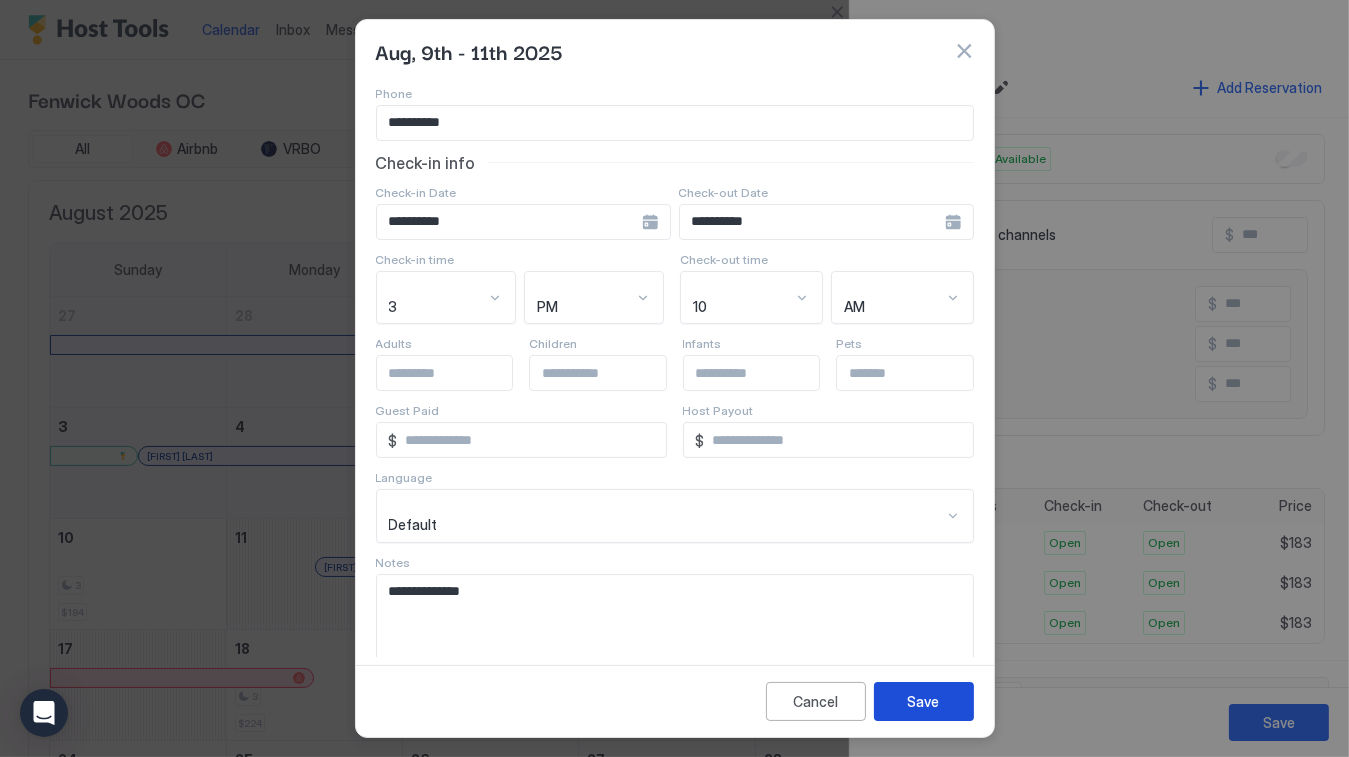 click on "Save" at bounding box center (924, 701) 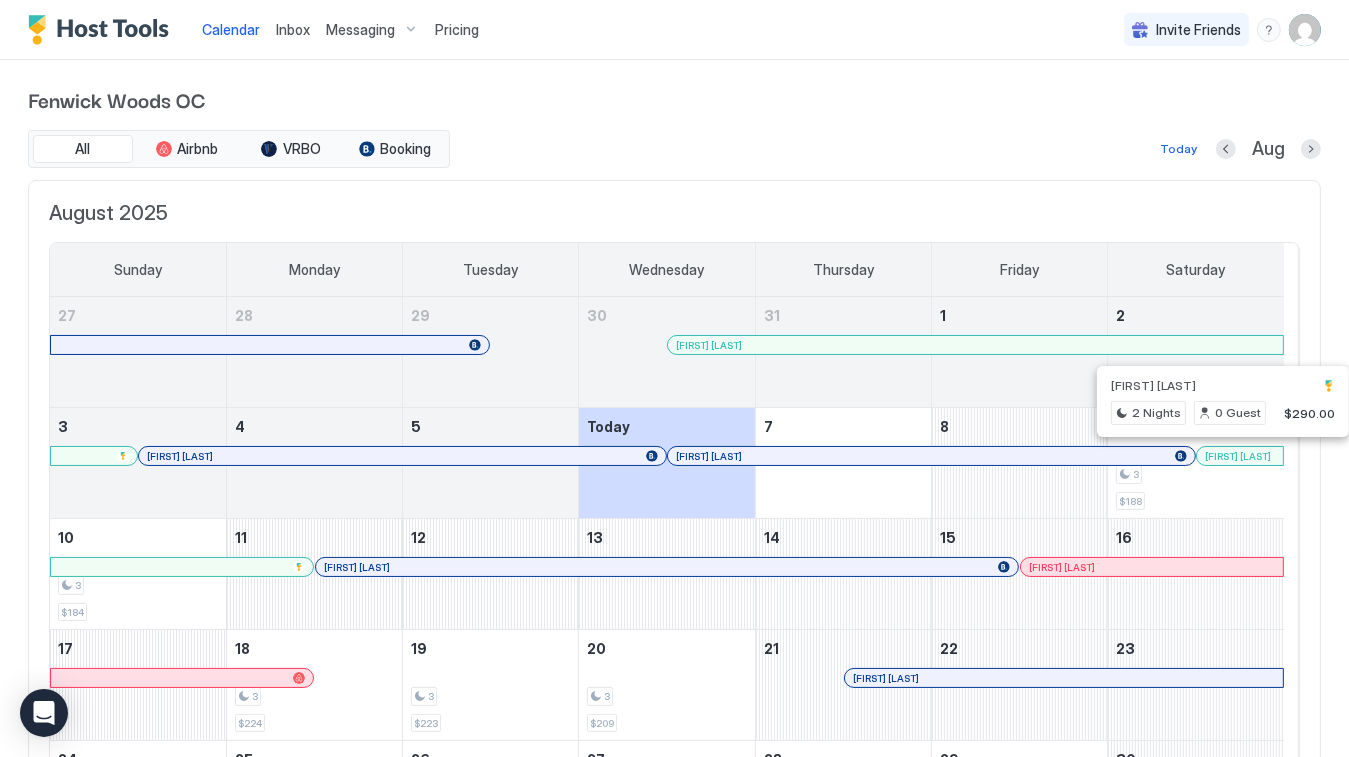 click at bounding box center [1232, 456] 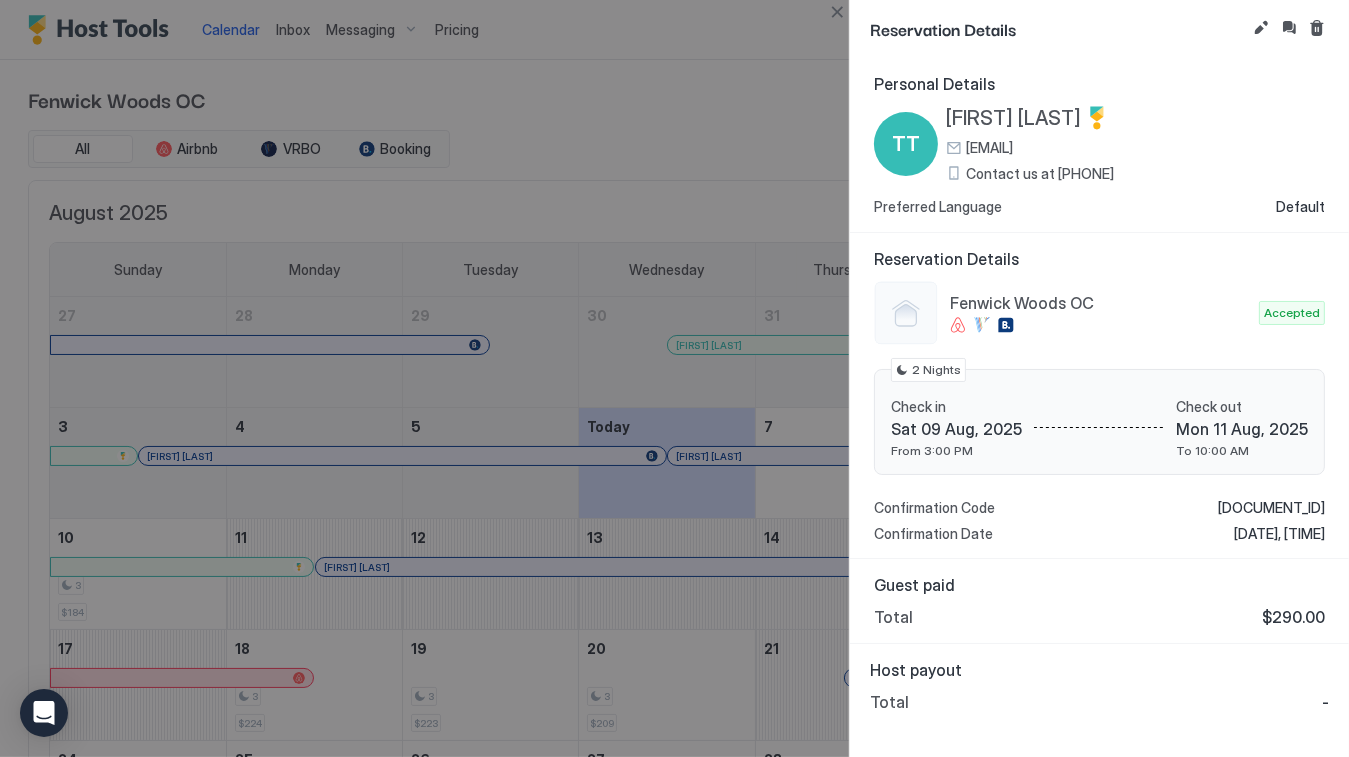 click on "Default" at bounding box center (1300, 207) 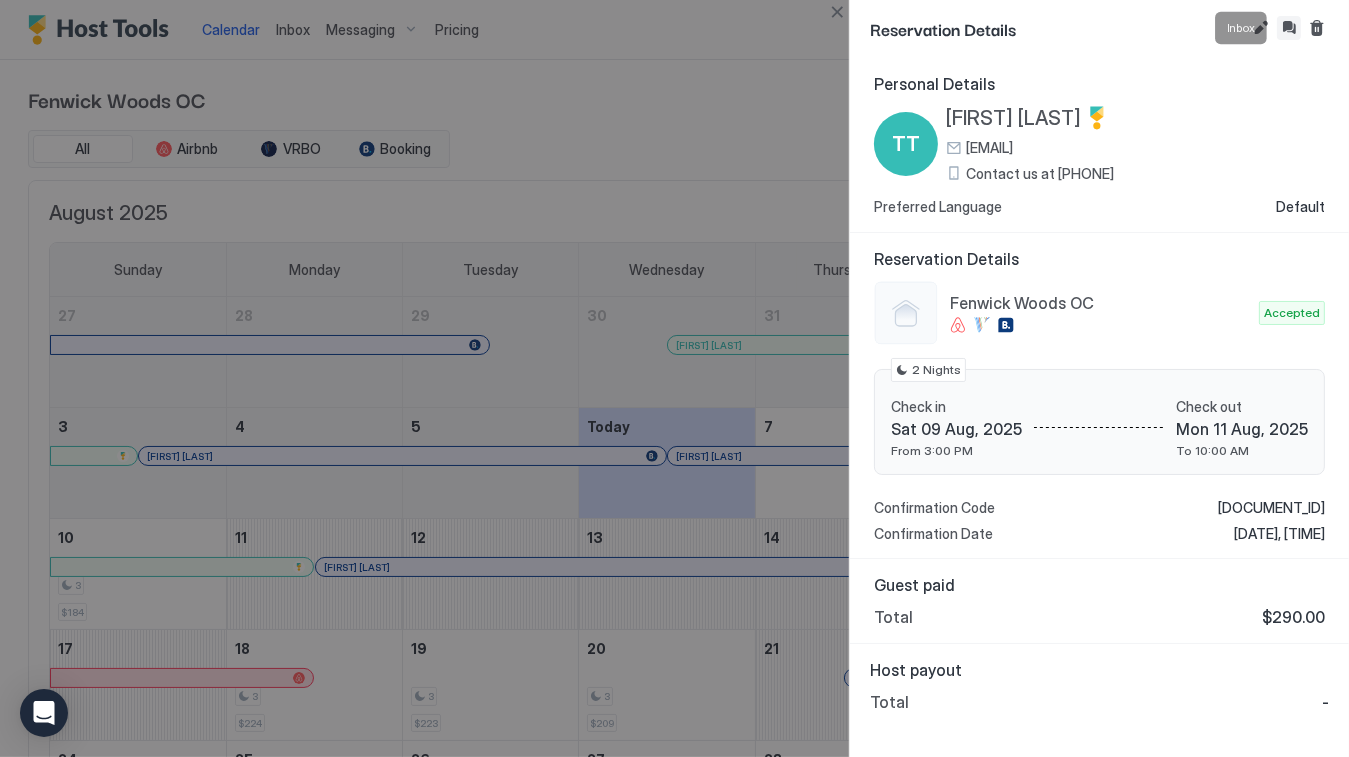 click at bounding box center (1289, 28) 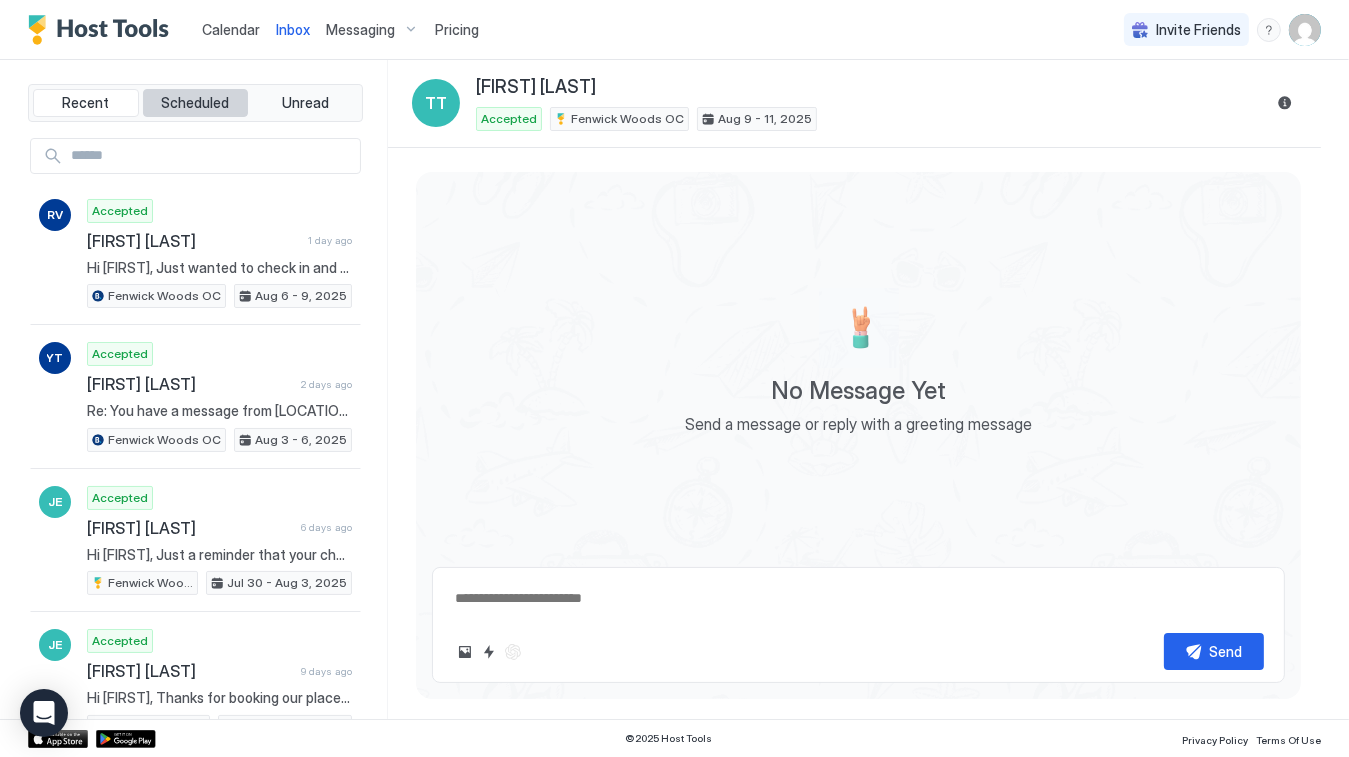 click on "Scheduled" at bounding box center (196, 103) 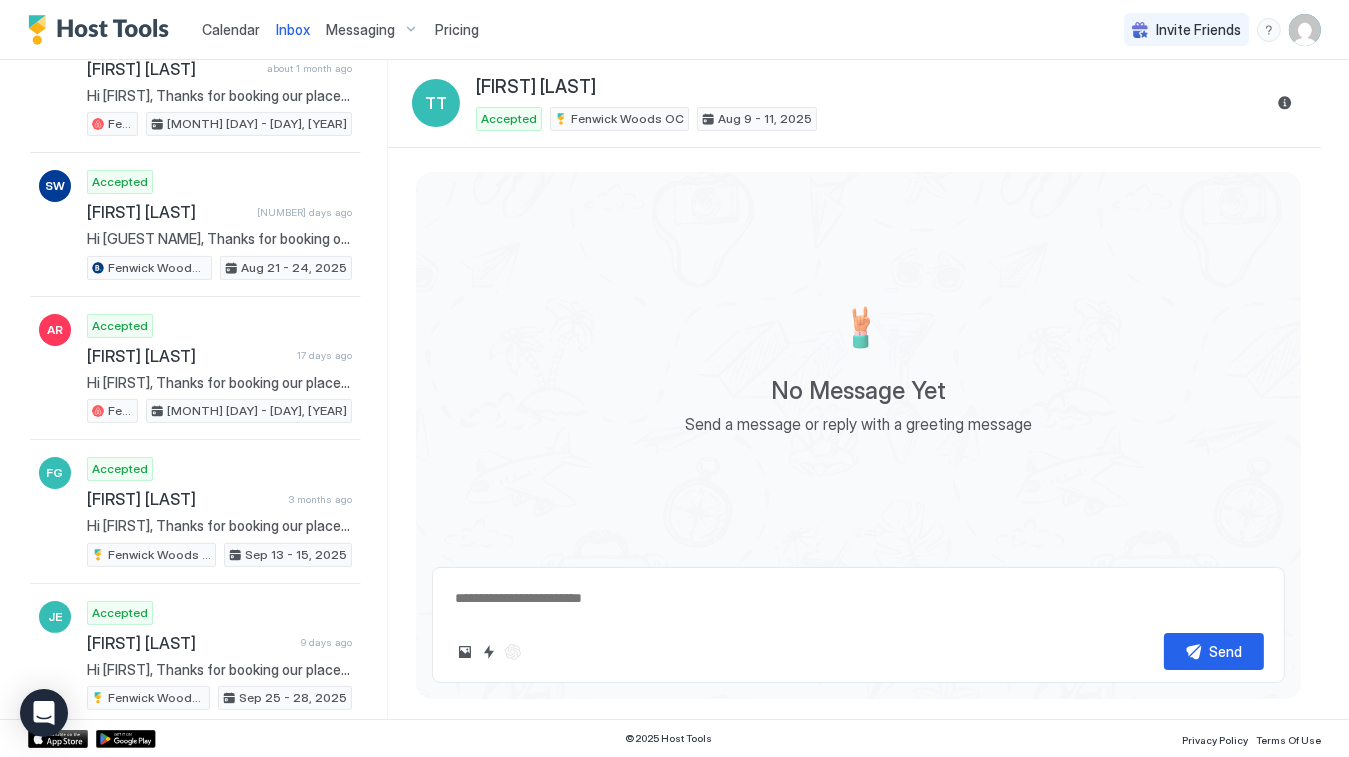 scroll, scrollTop: 0, scrollLeft: 0, axis: both 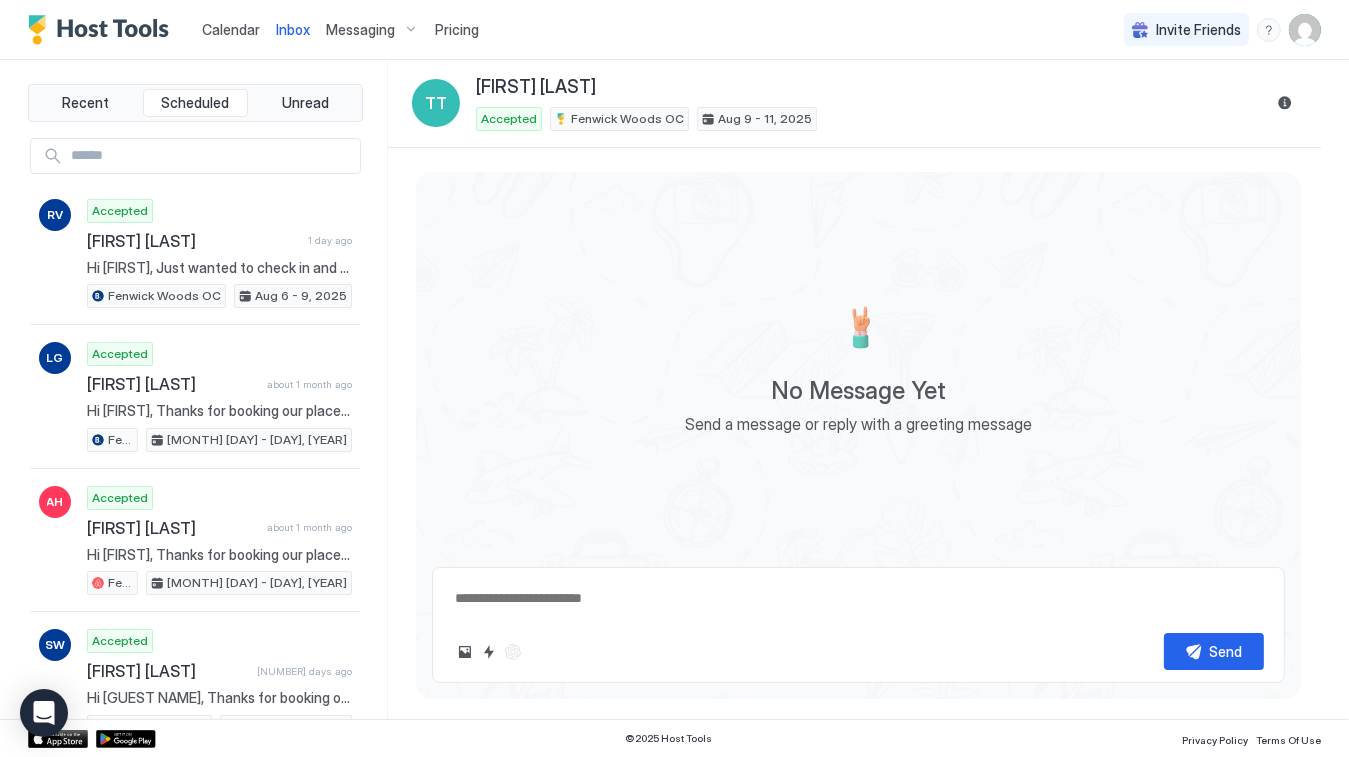 click on "No Message Yet Send a message or reply with a greeting message" at bounding box center (858, 362) 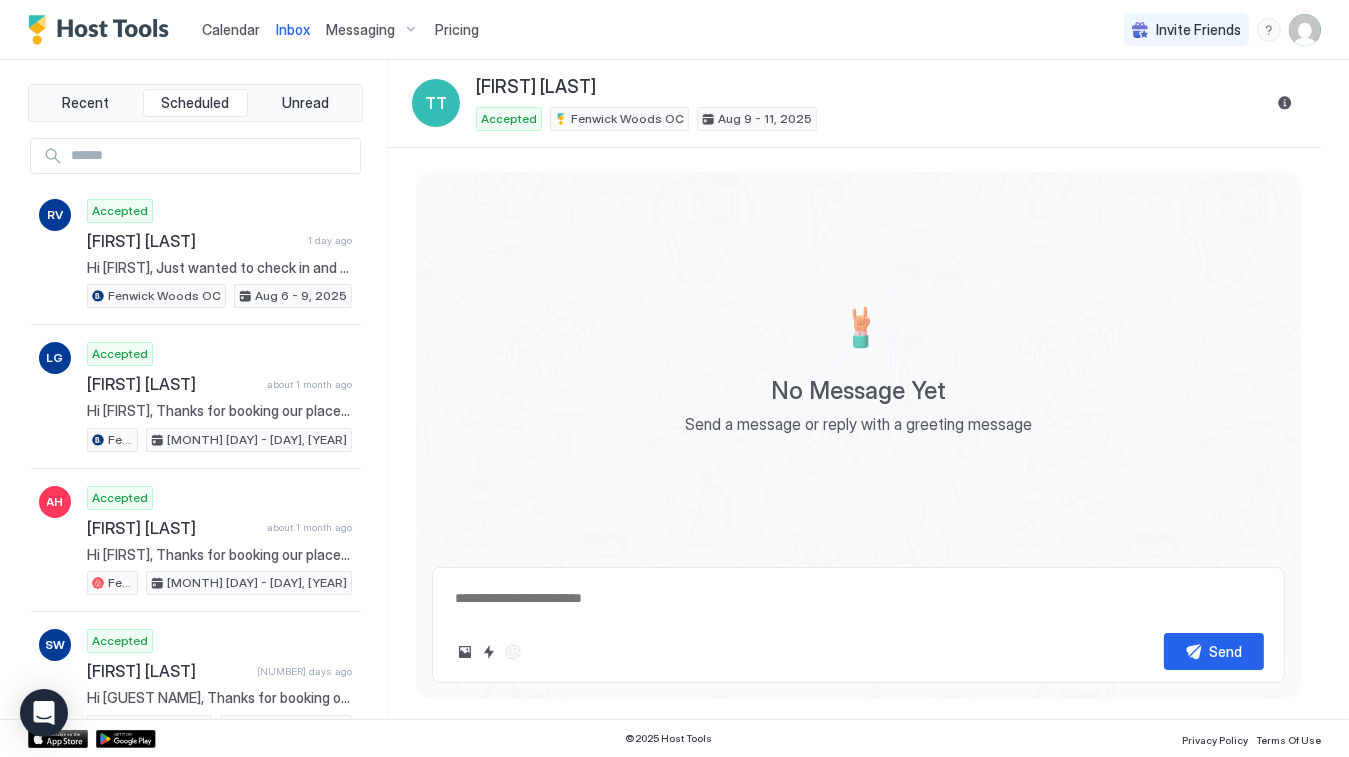 click on "No Message Yet Send a message or reply with a greeting message" at bounding box center (858, 362) 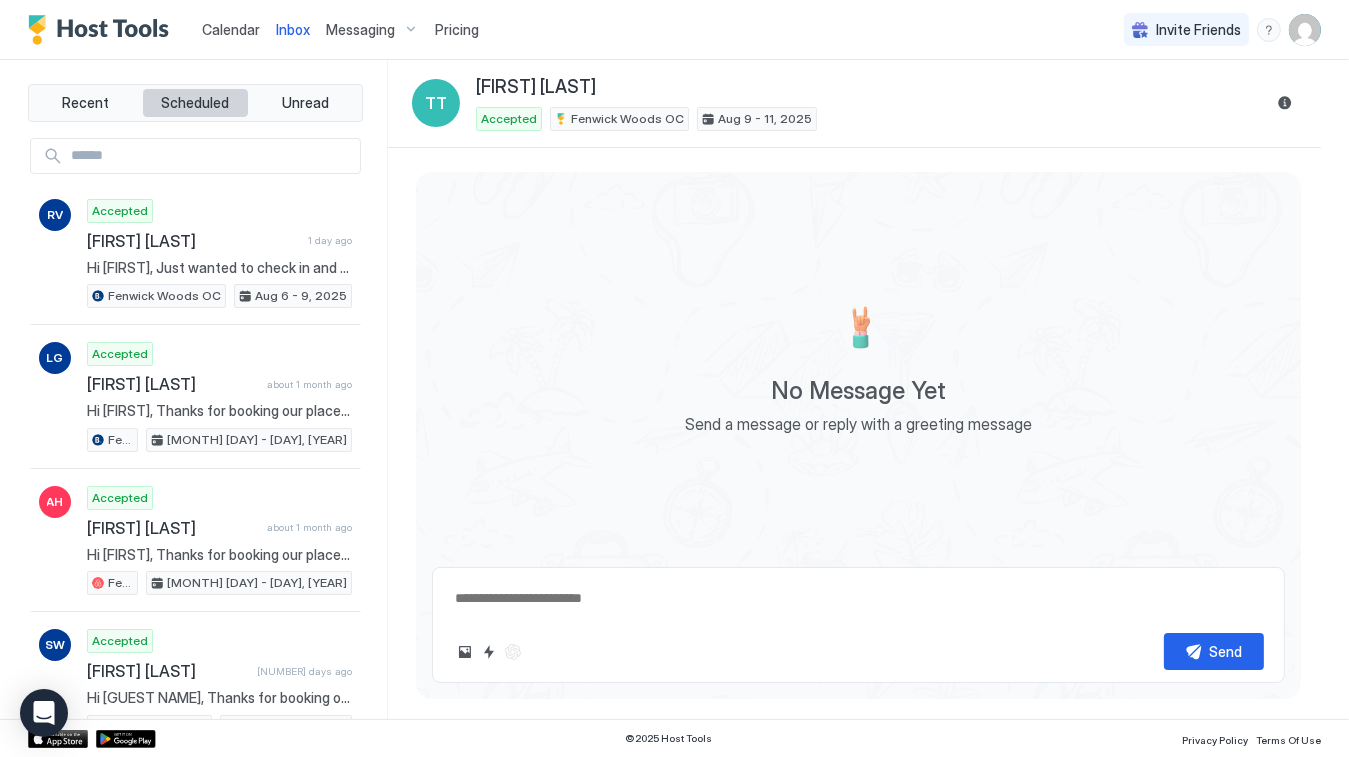 click on "Scheduled" at bounding box center (196, 103) 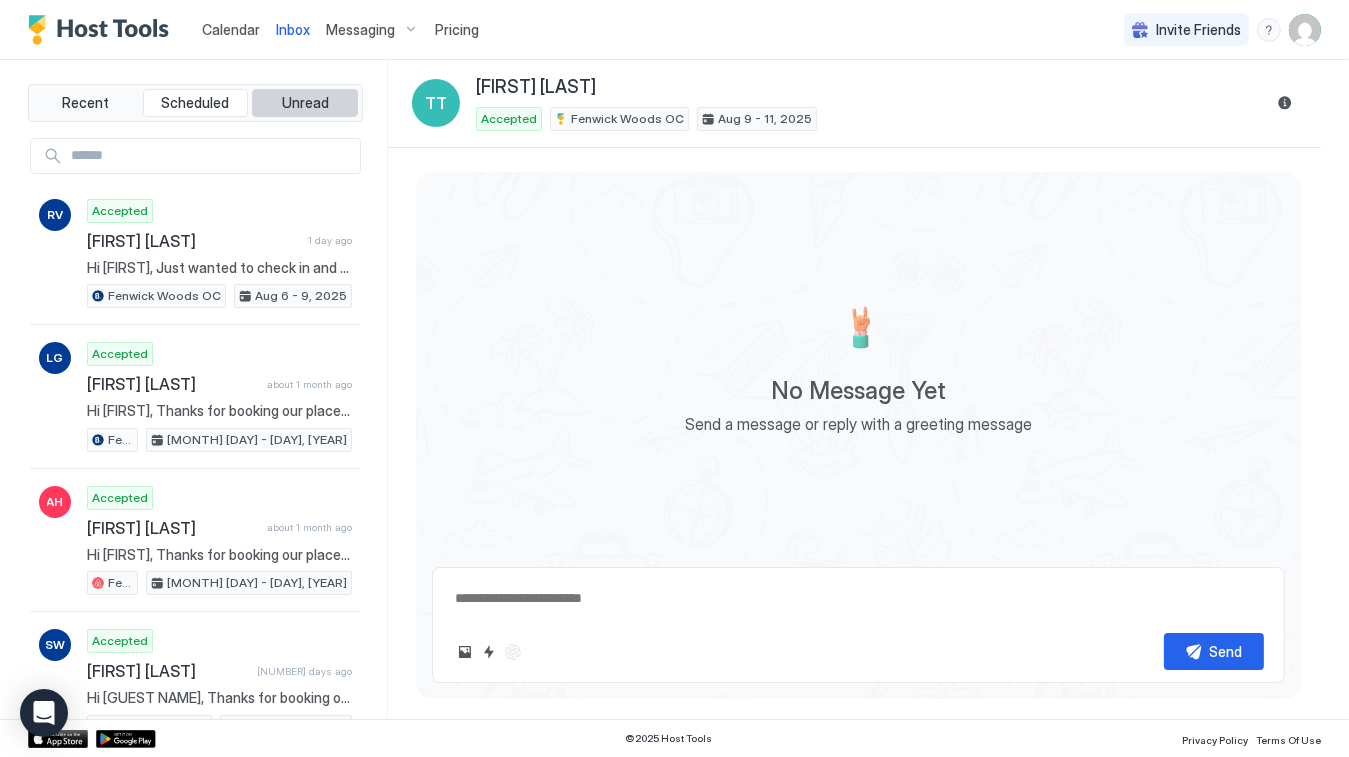 click on "Unread" at bounding box center (305, 103) 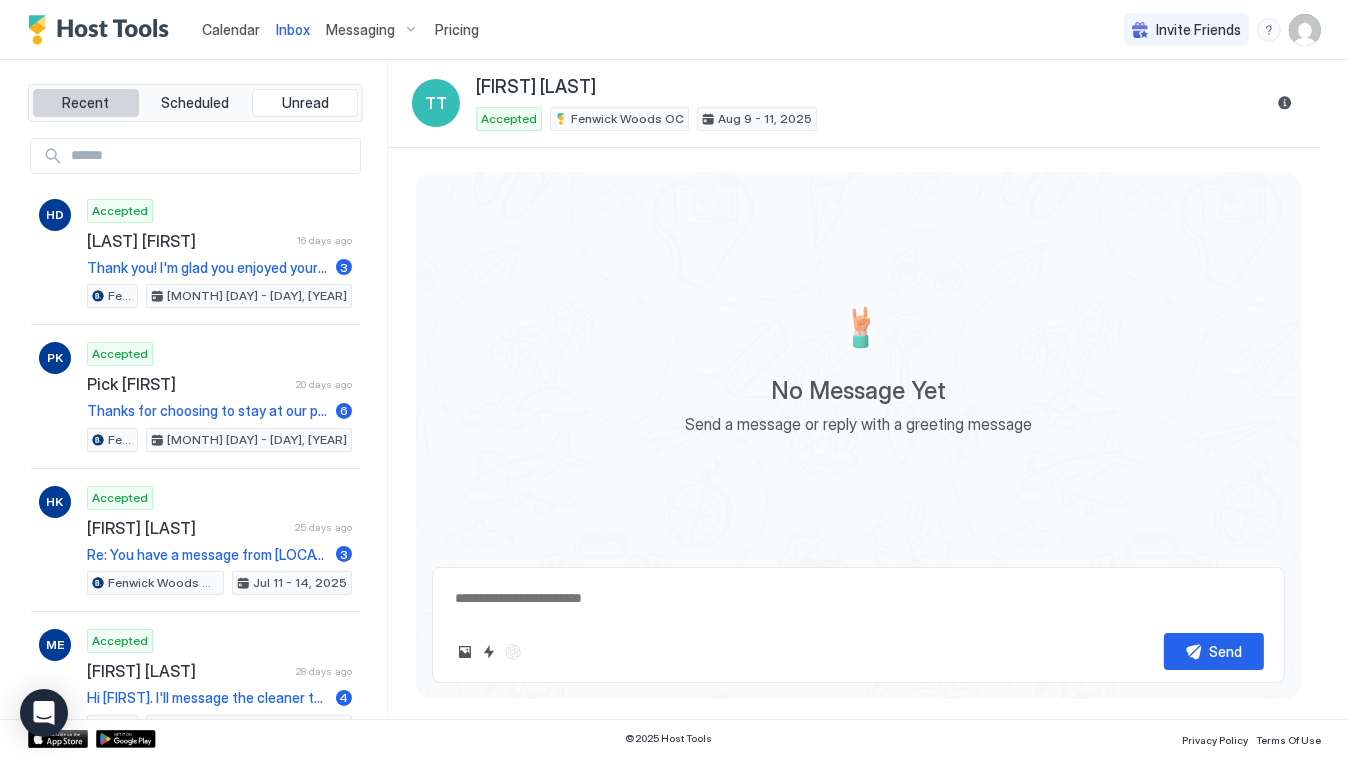 click on "Recent" at bounding box center (86, 103) 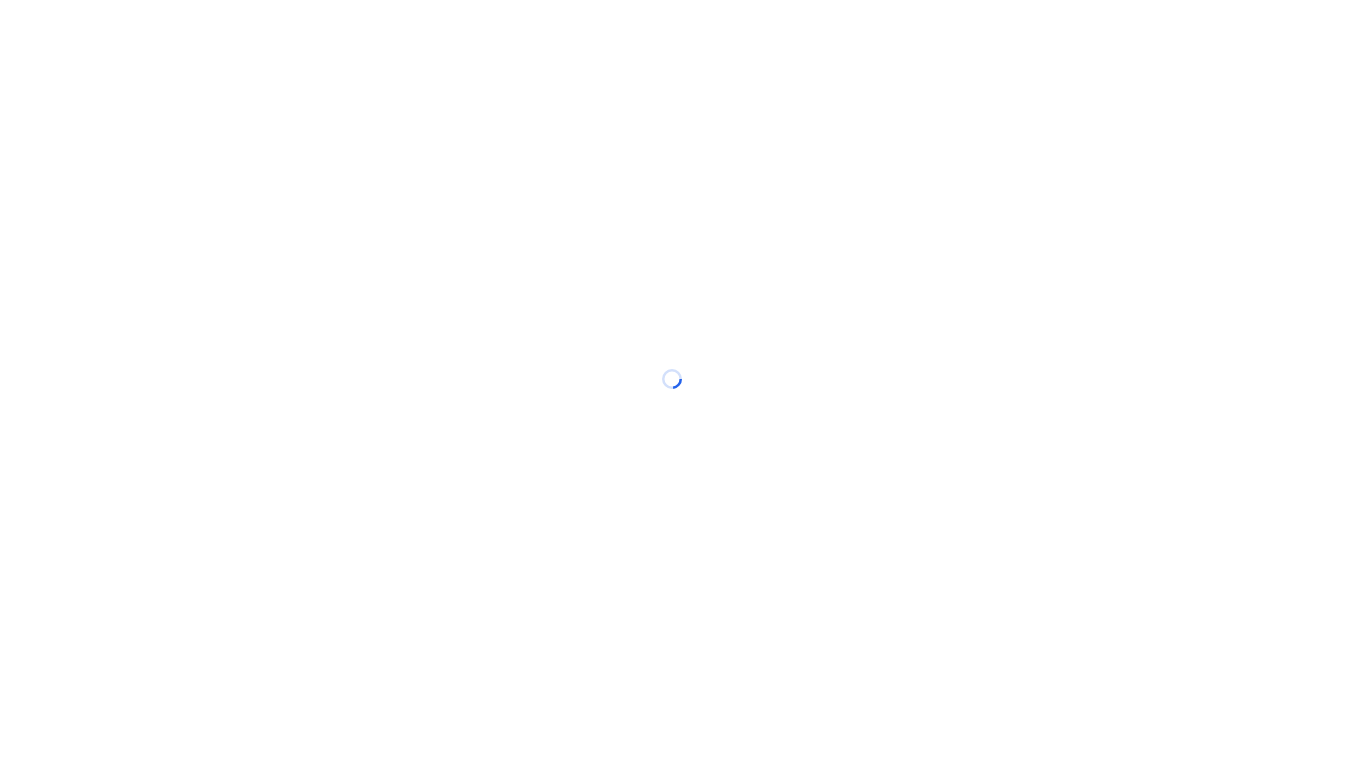 scroll, scrollTop: 0, scrollLeft: 0, axis: both 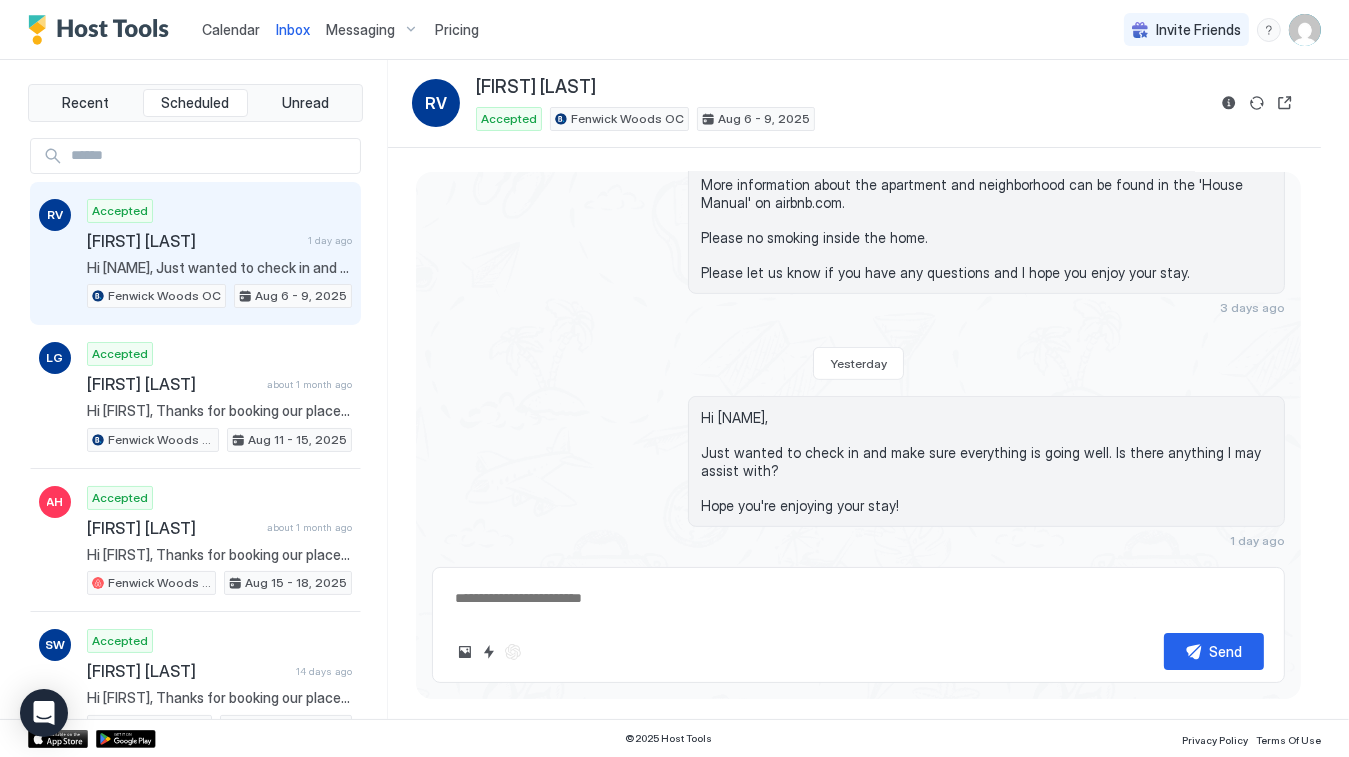 type on "*" 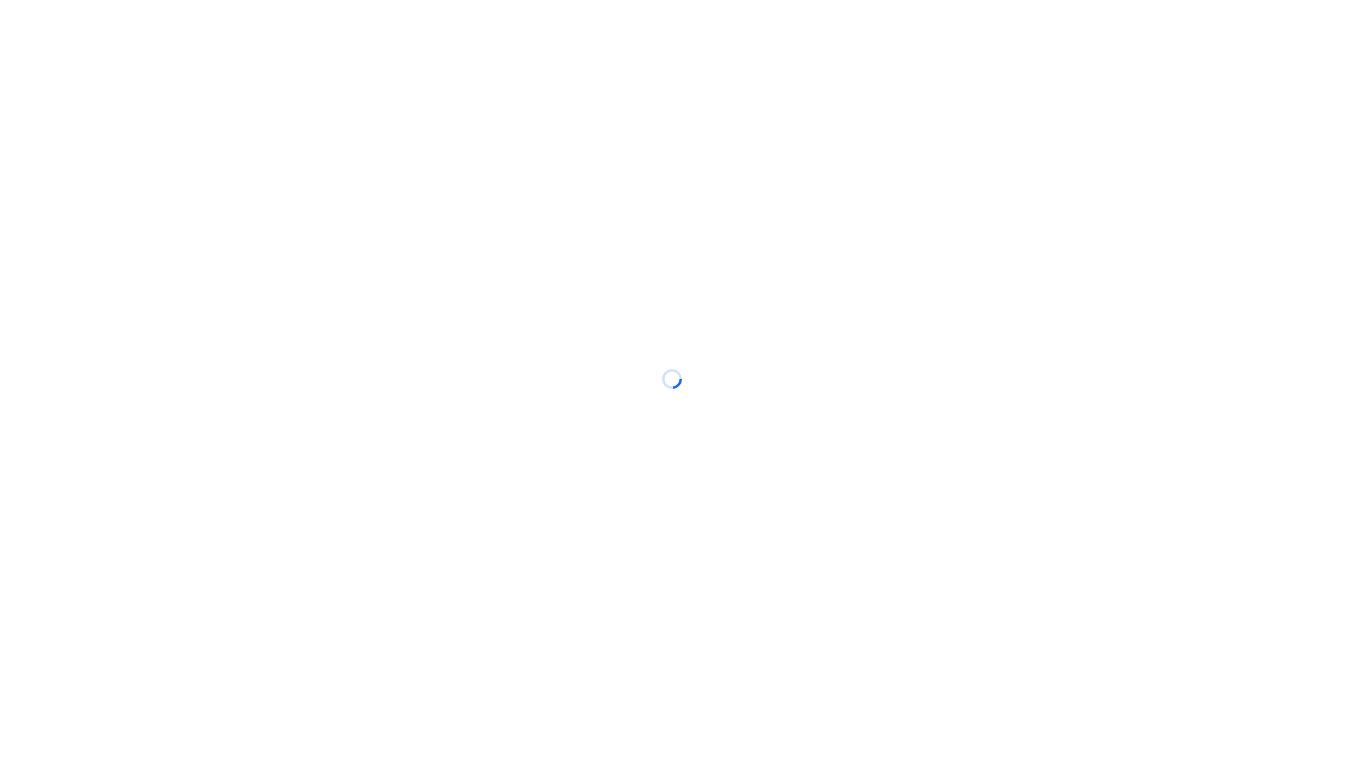 scroll, scrollTop: 0, scrollLeft: 0, axis: both 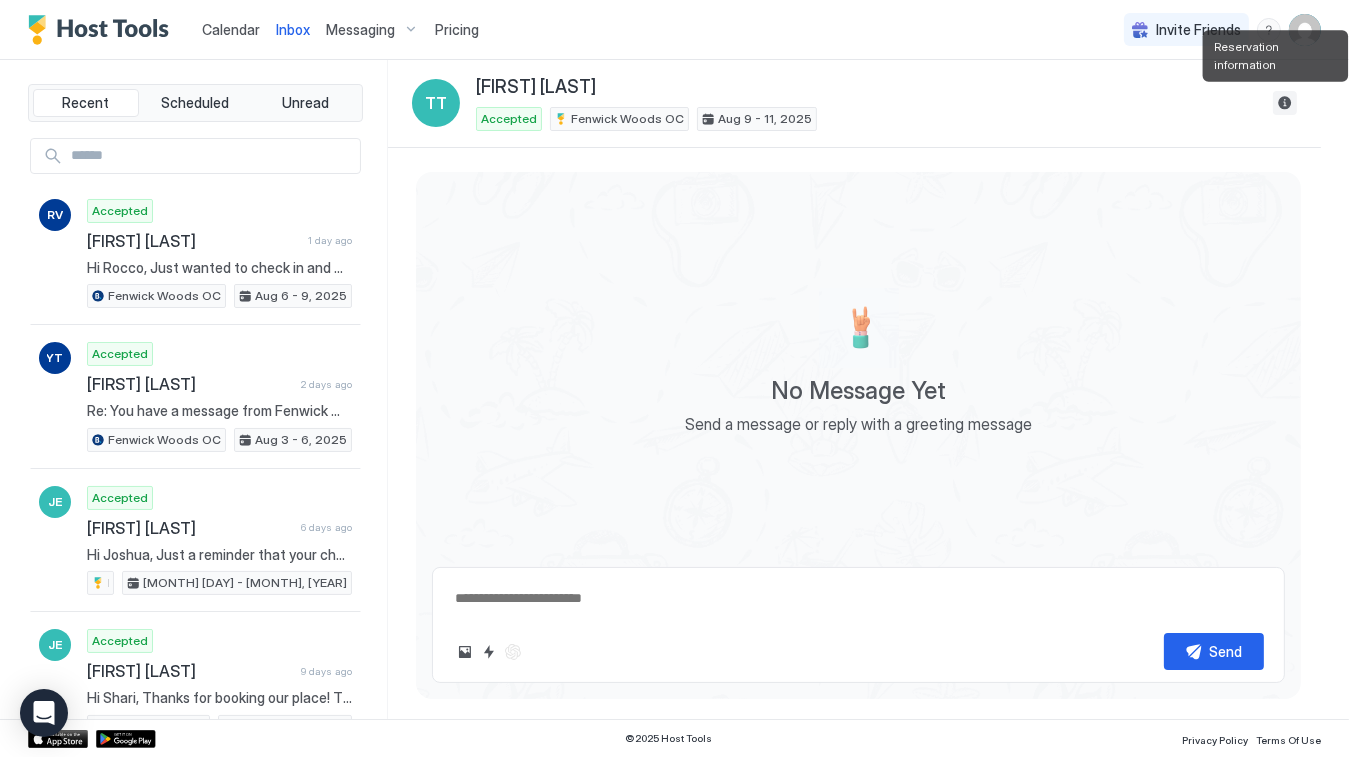 click at bounding box center [1285, 103] 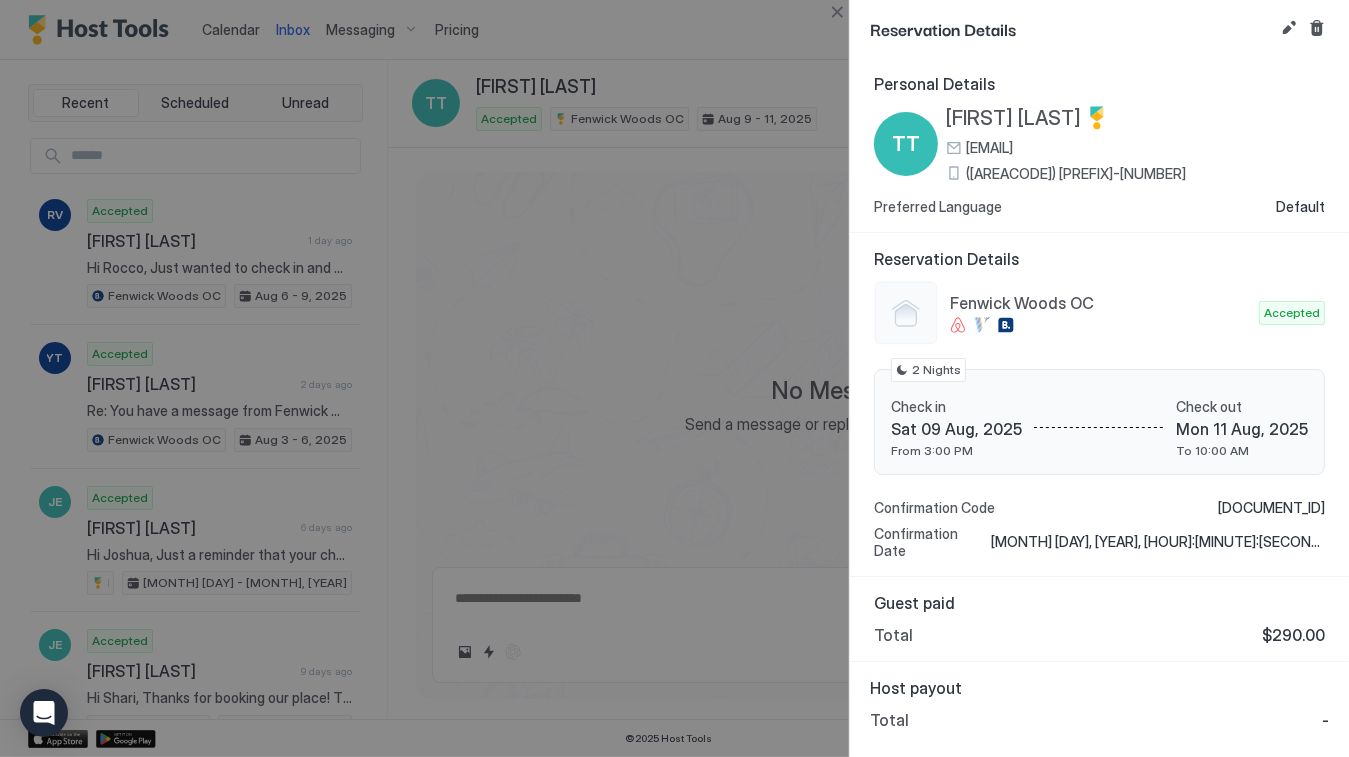 click at bounding box center (674, 378) 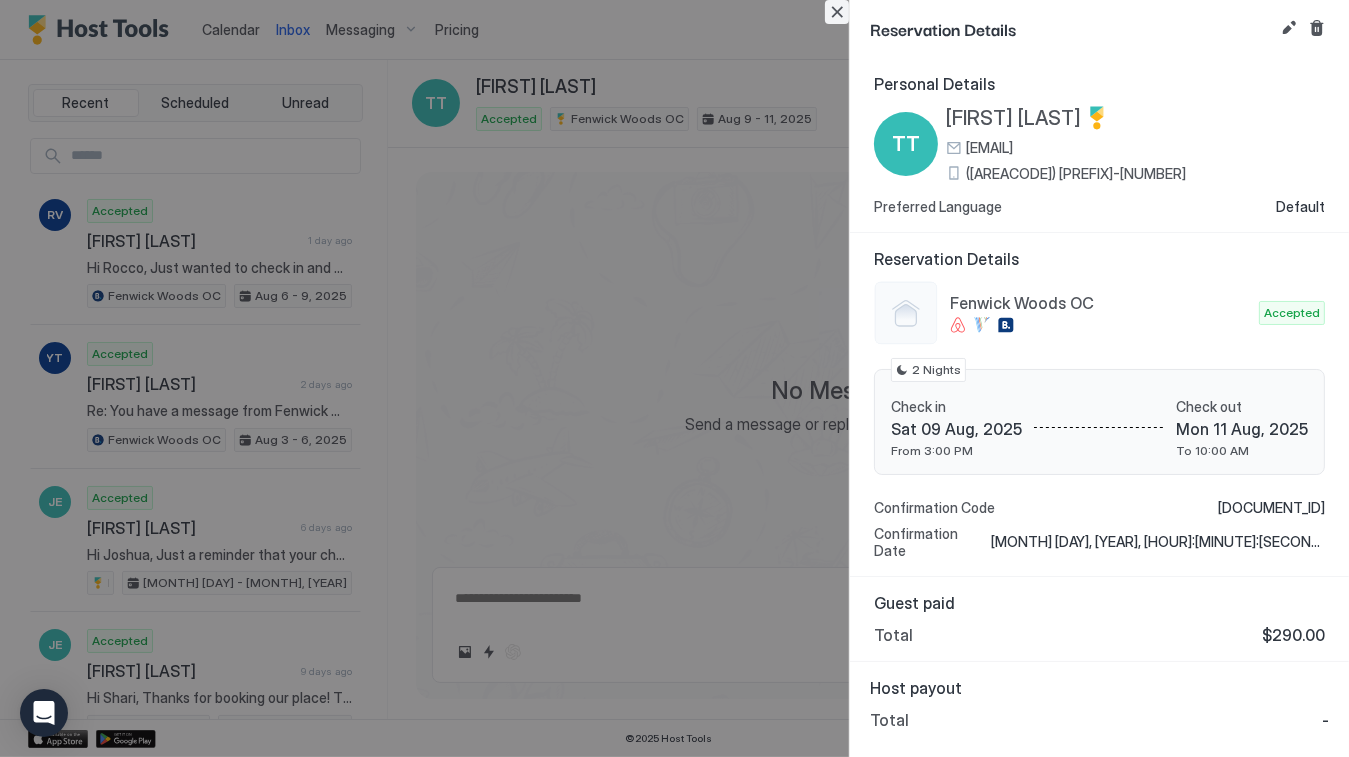click at bounding box center [837, 12] 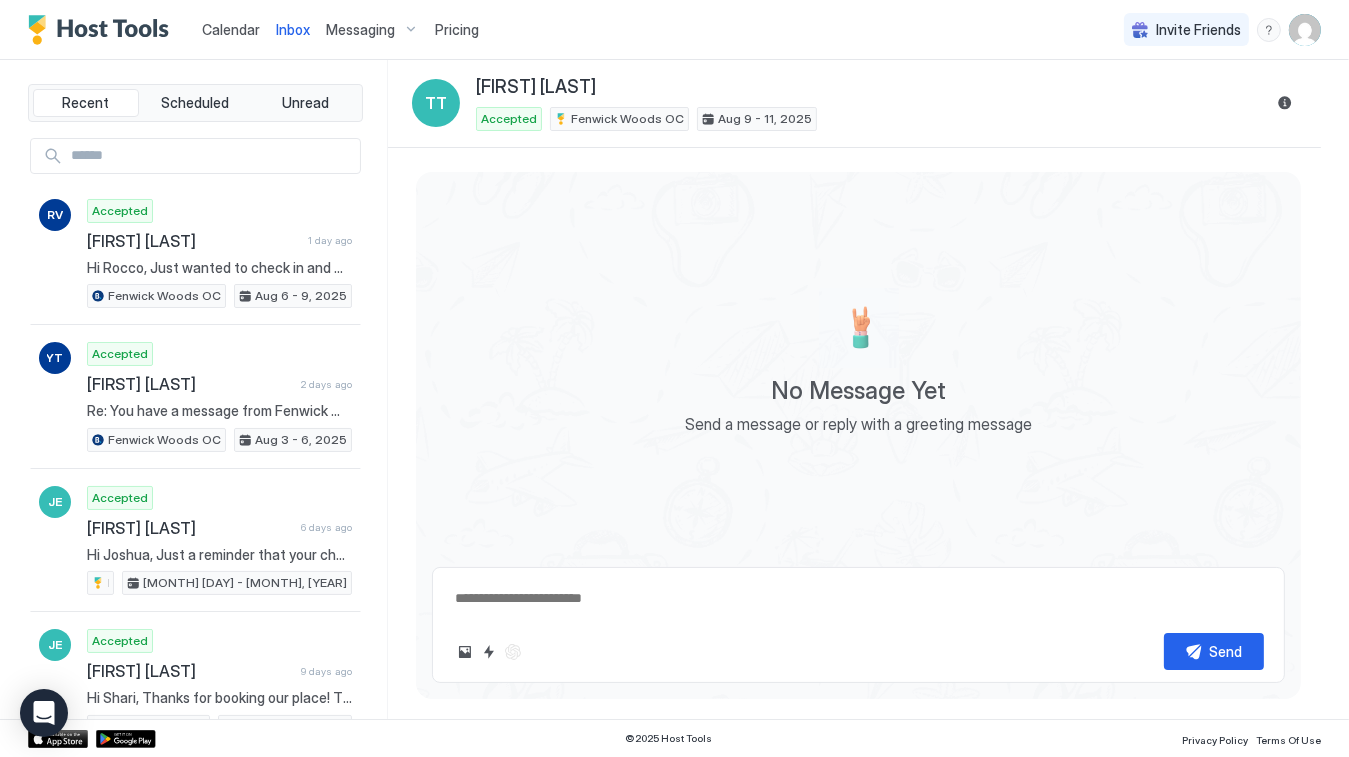 type on "*" 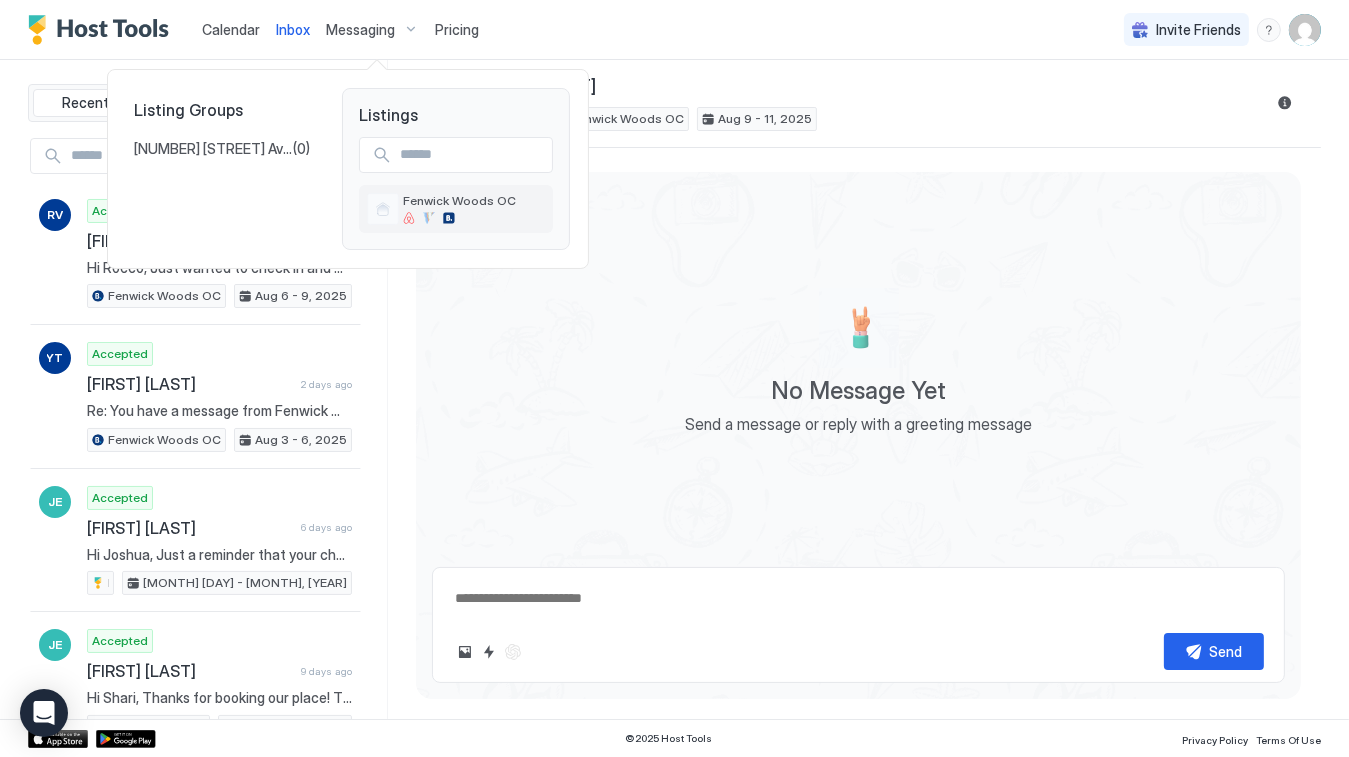 click on "Fenwick Woods OC" at bounding box center [459, 200] 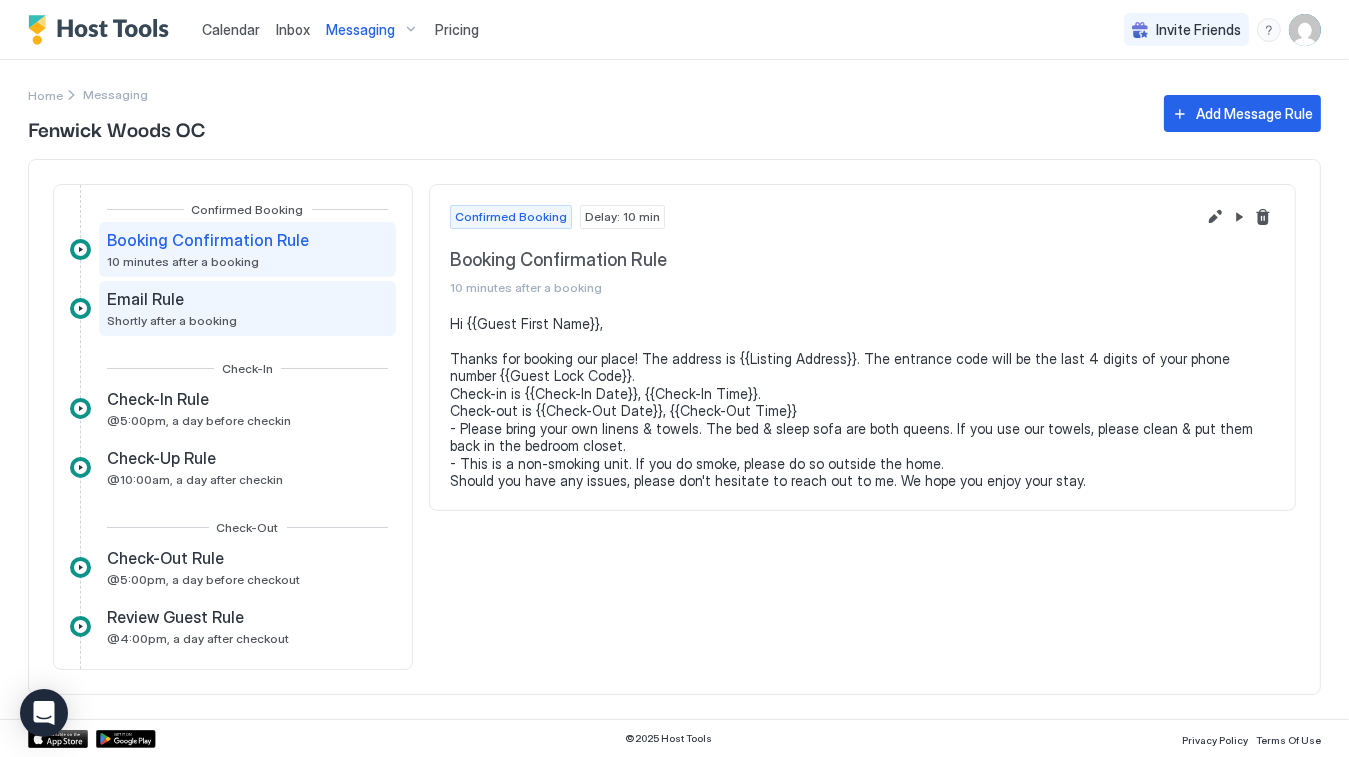 click on "Email Rule Shortly after a booking" at bounding box center [172, 308] 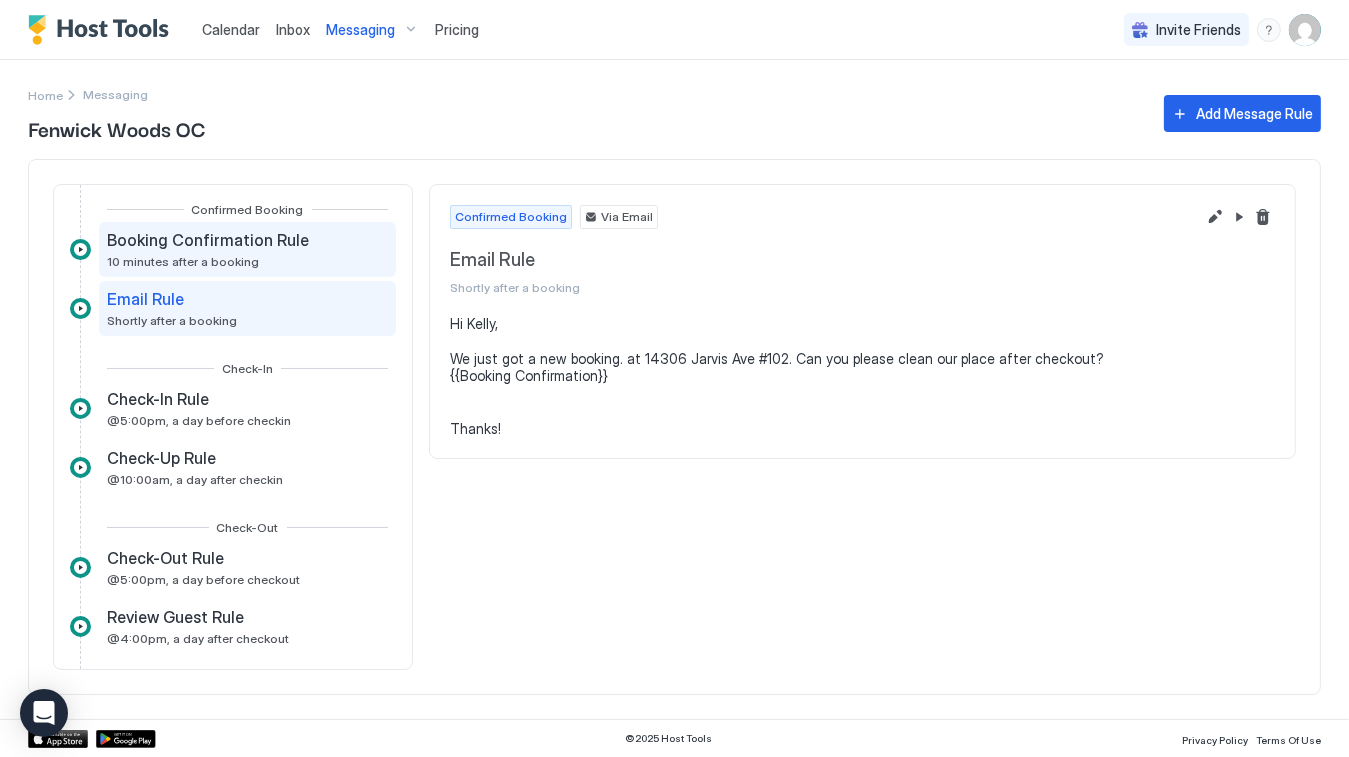 click on "Booking Confirmation Rule 10 minutes after a booking" at bounding box center [210, 249] 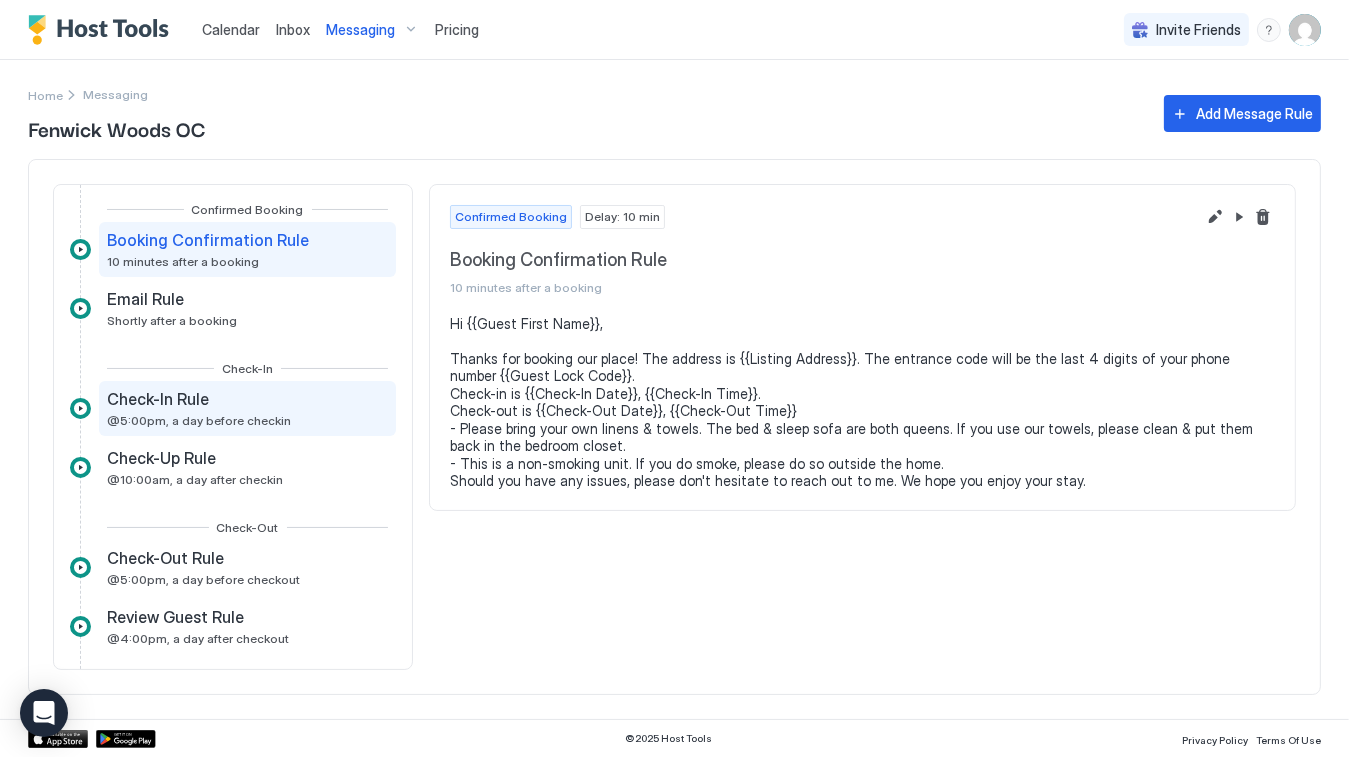 click on "@5:00pm, a day before checkin" at bounding box center (199, 420) 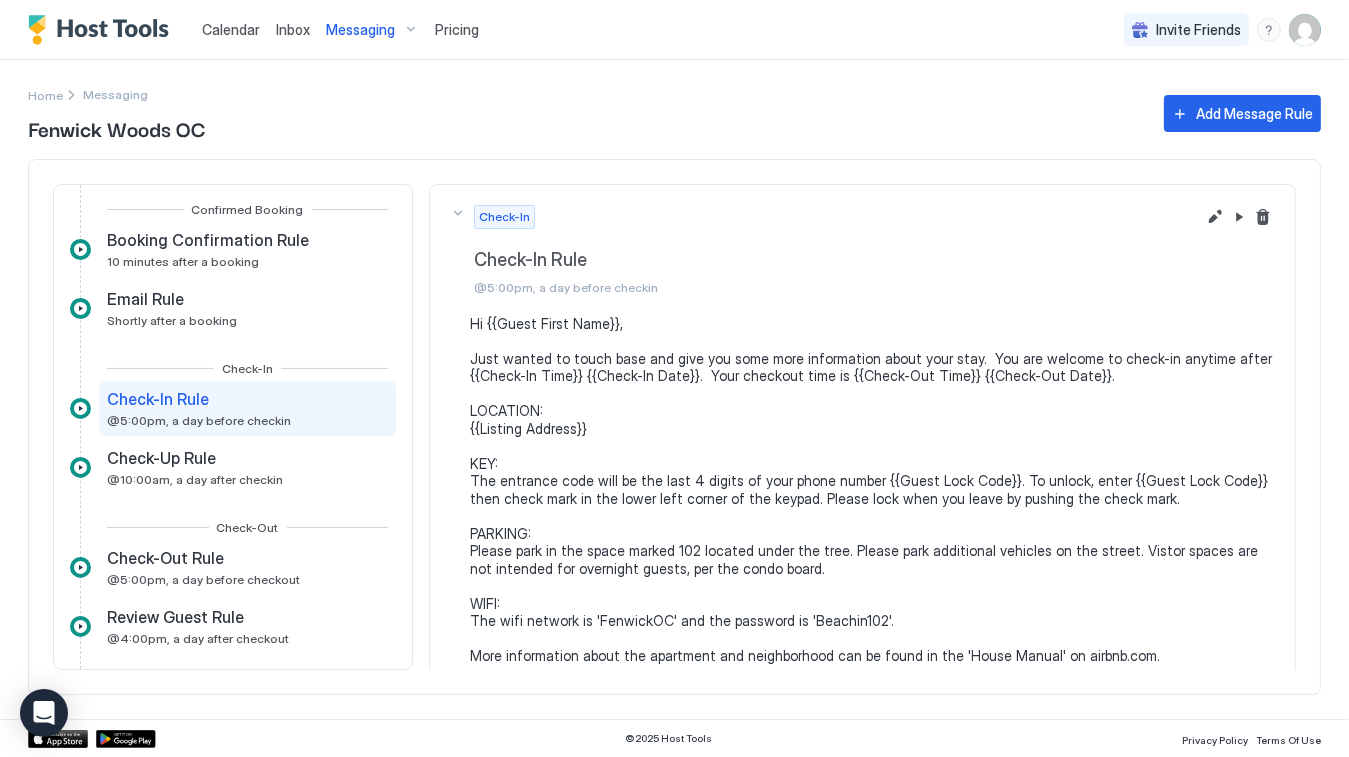 click at bounding box center [103, 30] 